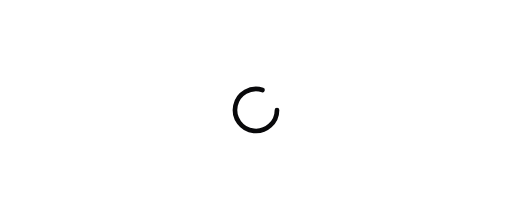scroll, scrollTop: 0, scrollLeft: 0, axis: both 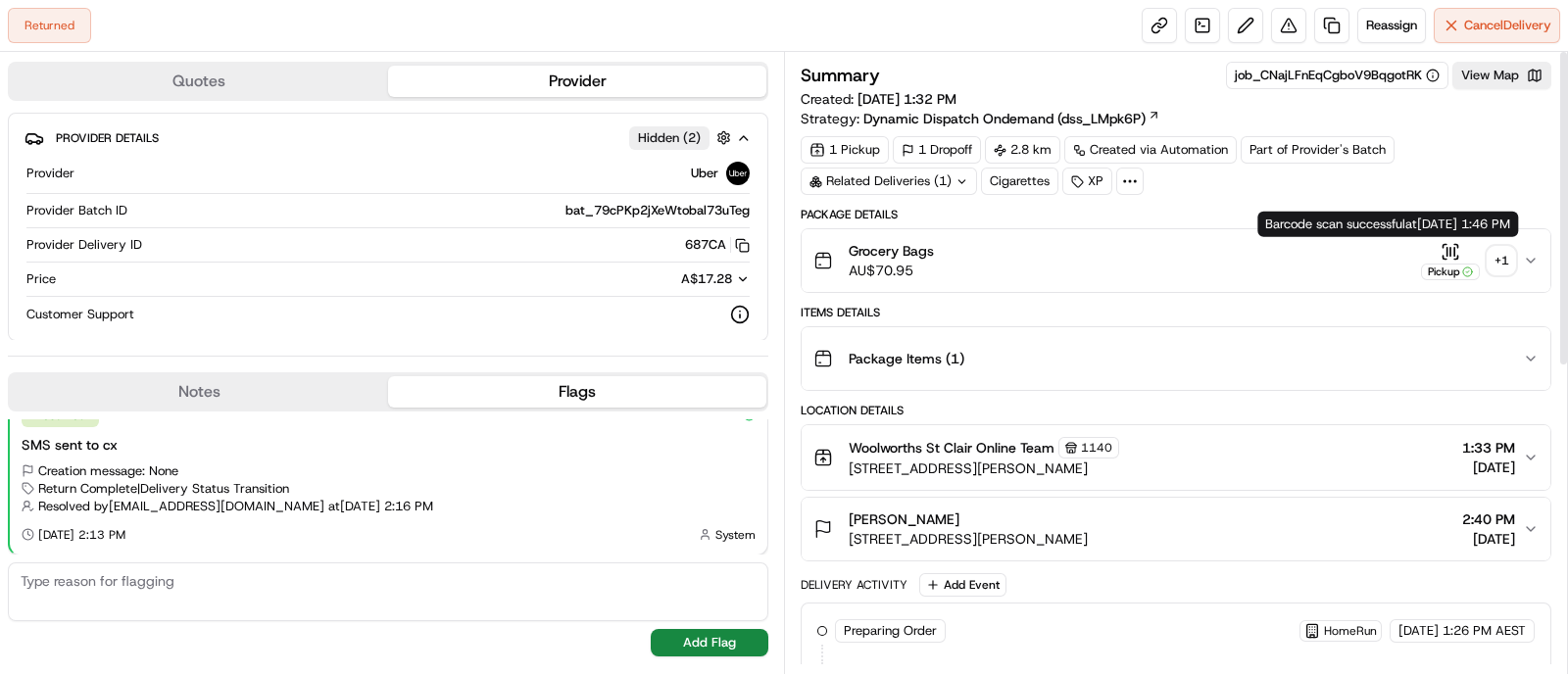 click on "+ 1" at bounding box center (1501, 261) 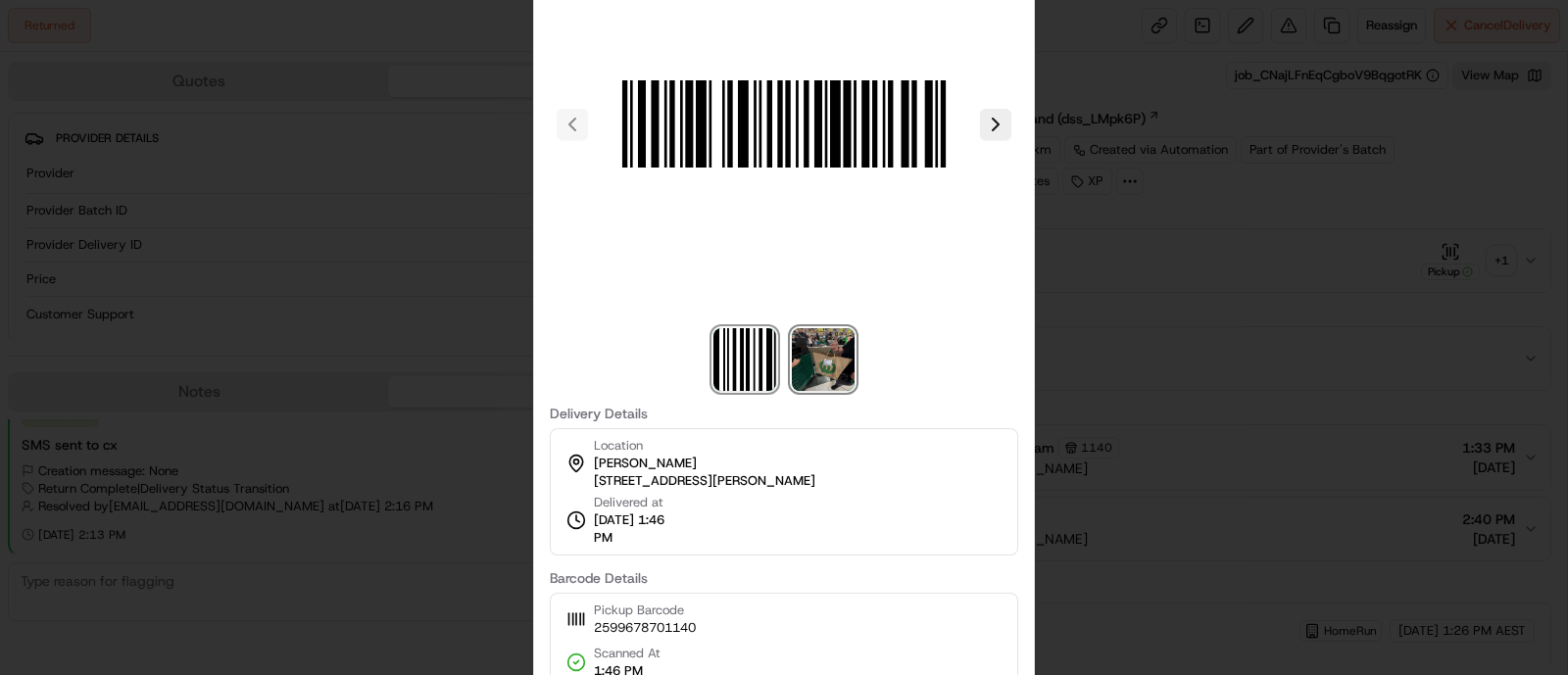 click at bounding box center [823, 360] 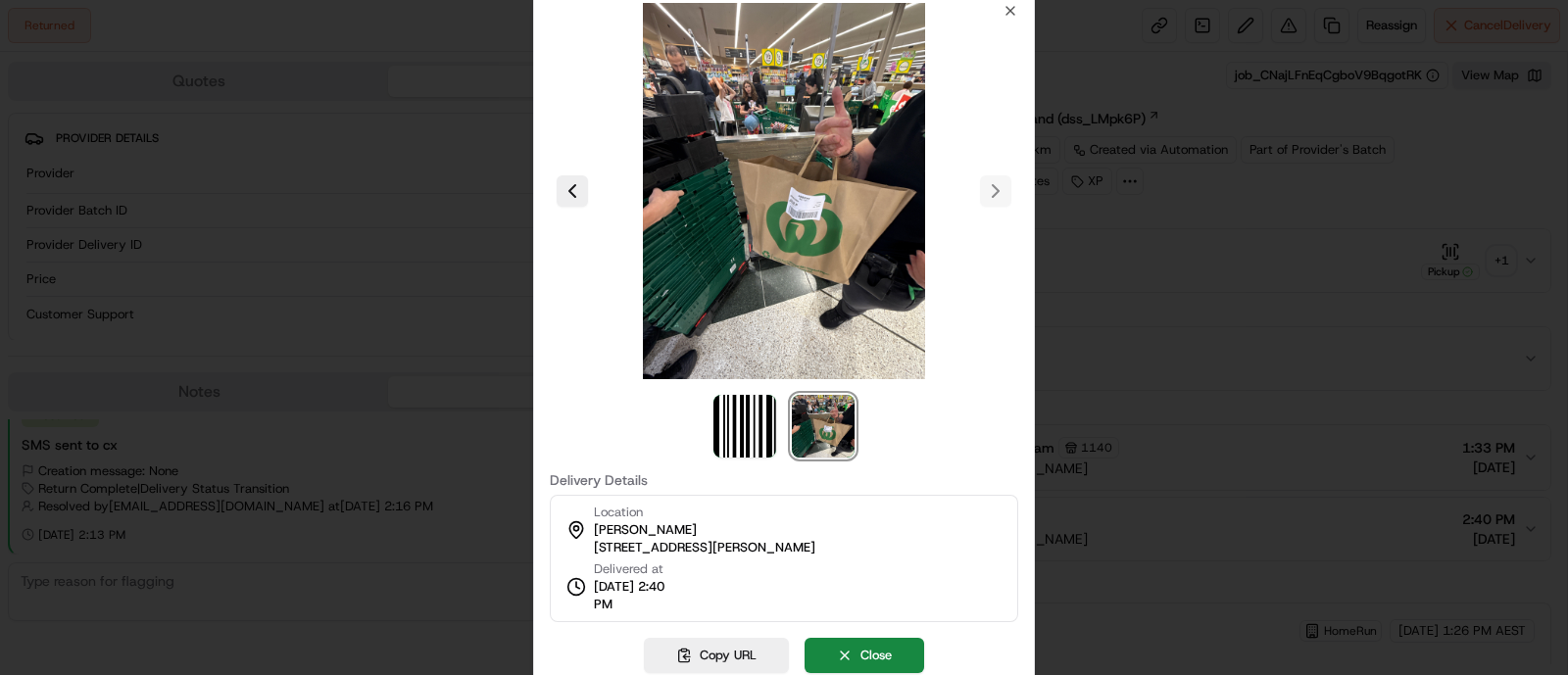 click at bounding box center [784, 337] 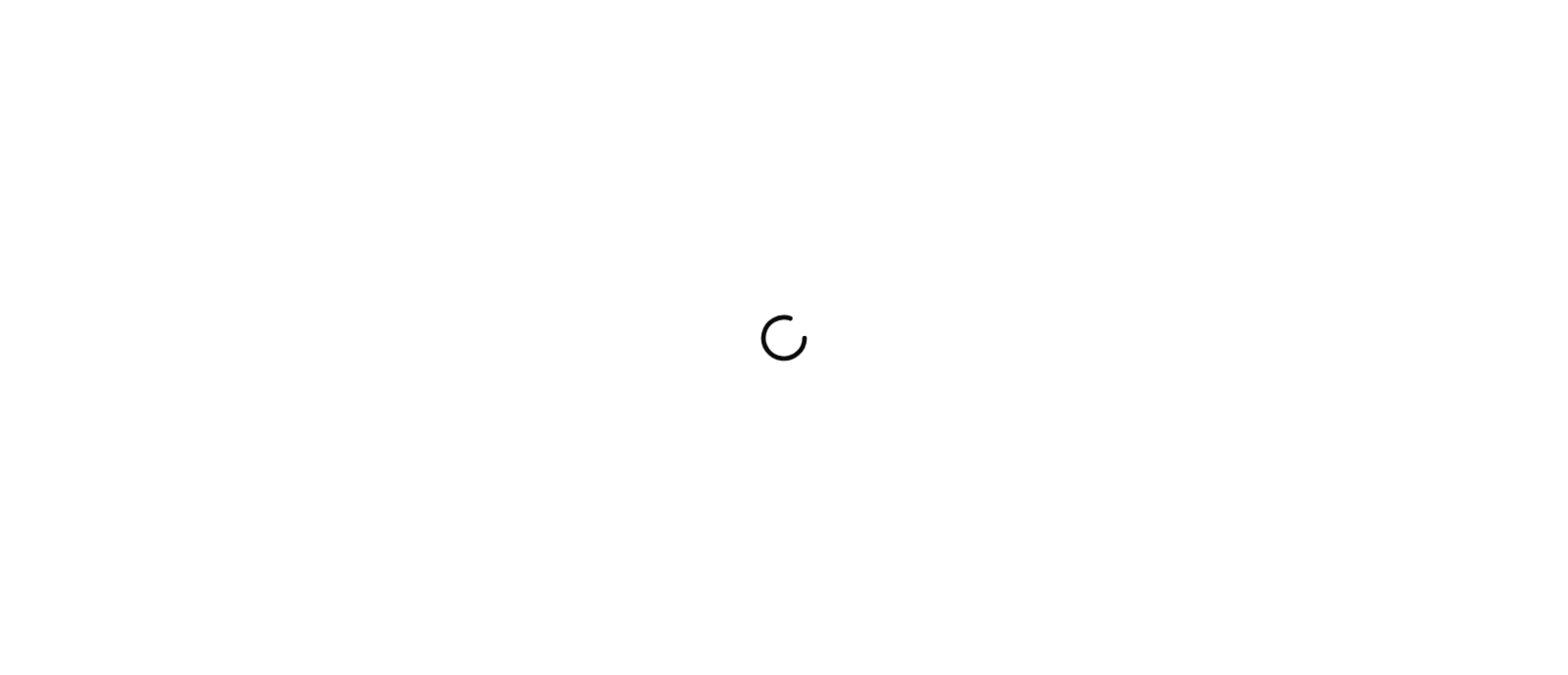 scroll, scrollTop: 0, scrollLeft: 0, axis: both 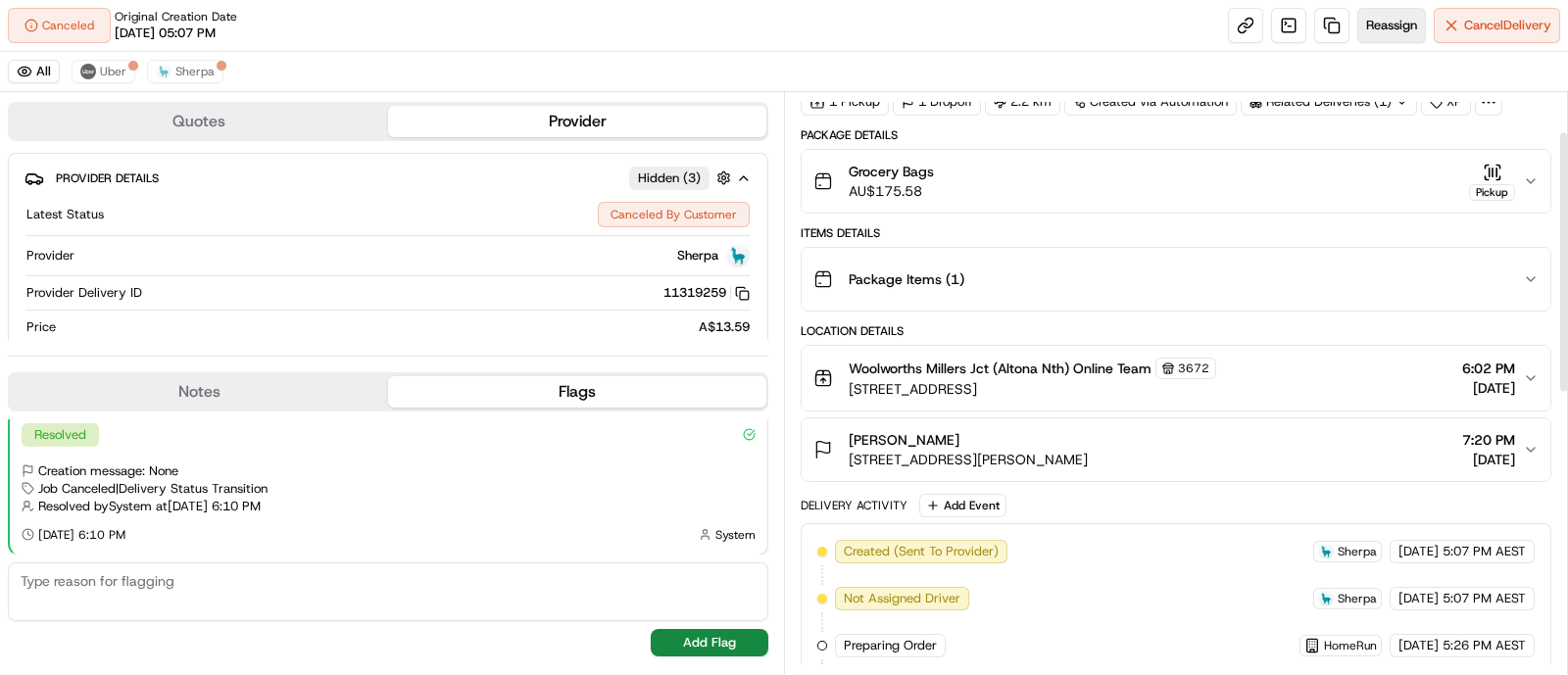 click on "Reassign" at bounding box center [1392, 25] 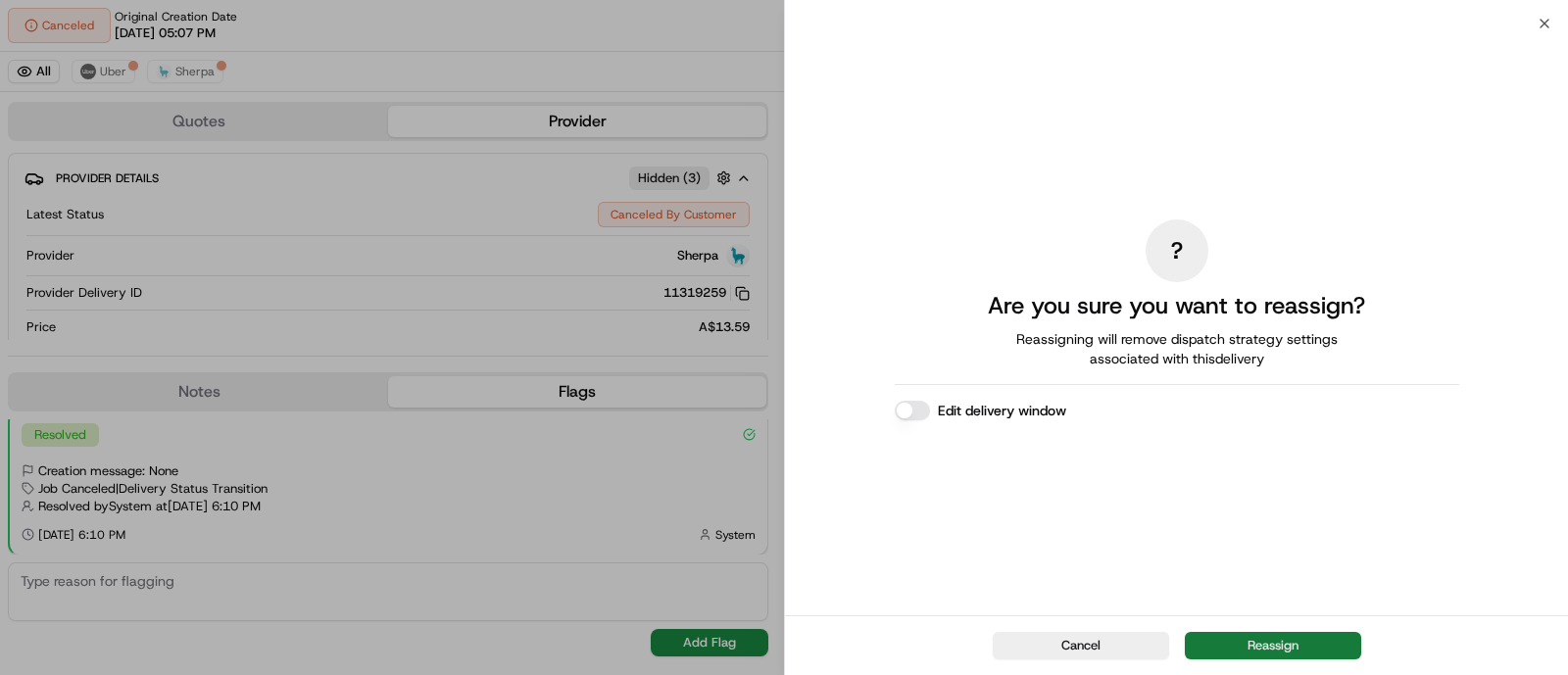 click on "Reassign" at bounding box center [1273, 646] 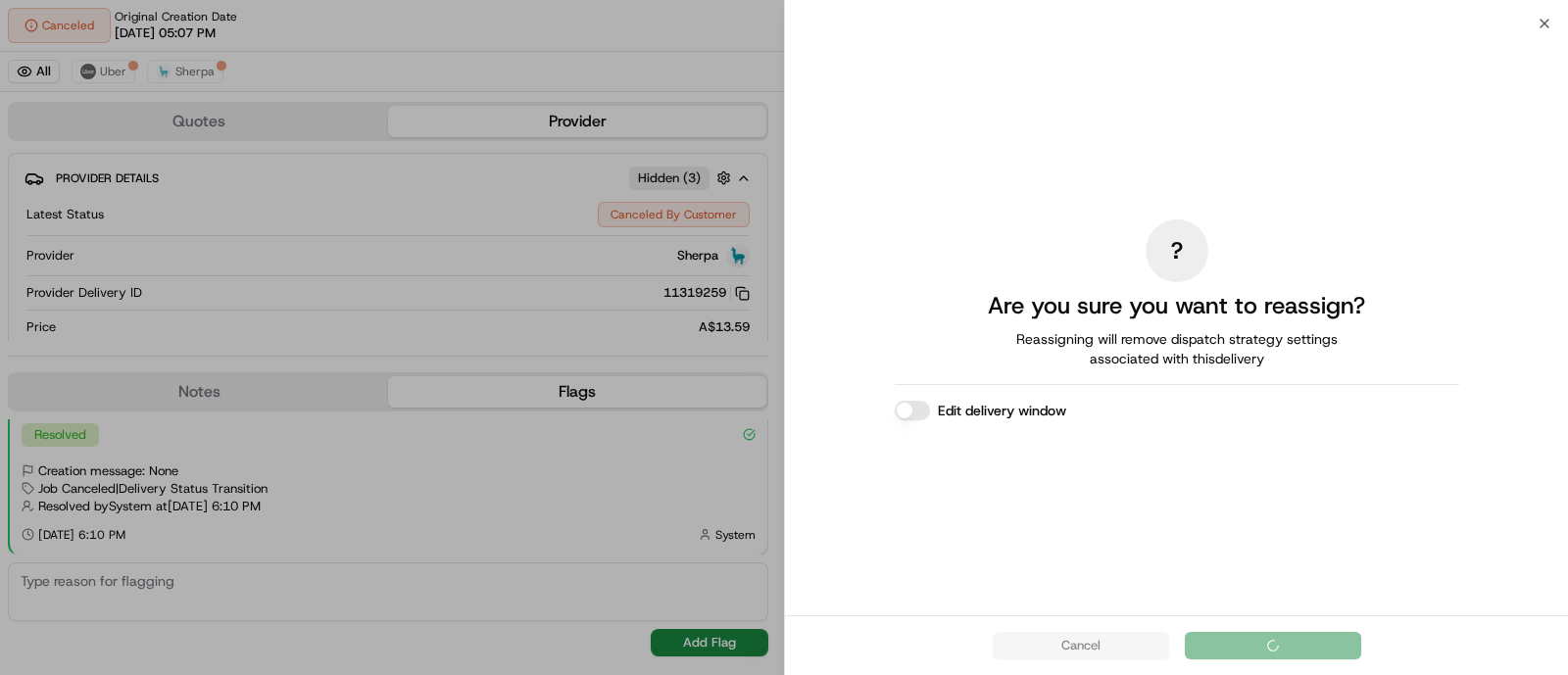 scroll, scrollTop: 47, scrollLeft: 0, axis: vertical 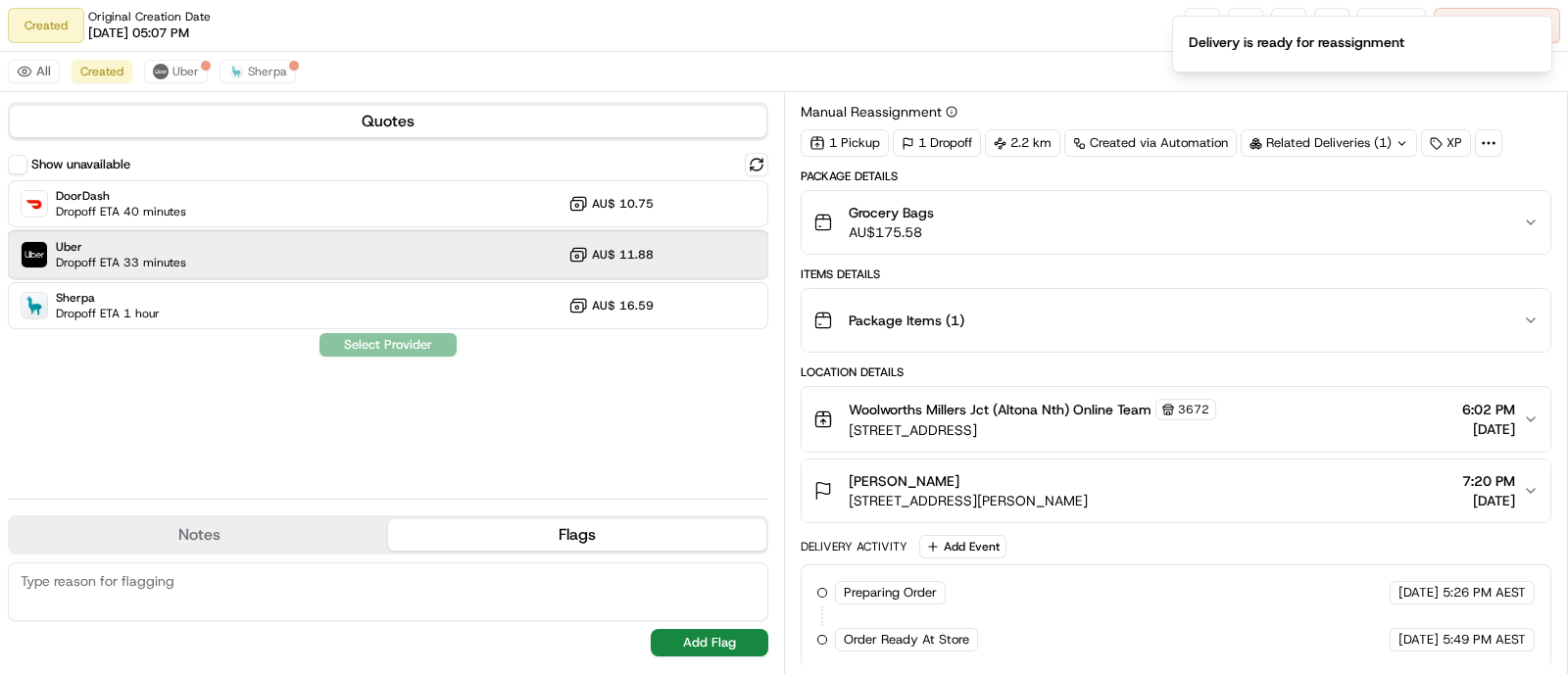click on "Uber" at bounding box center [121, 247] 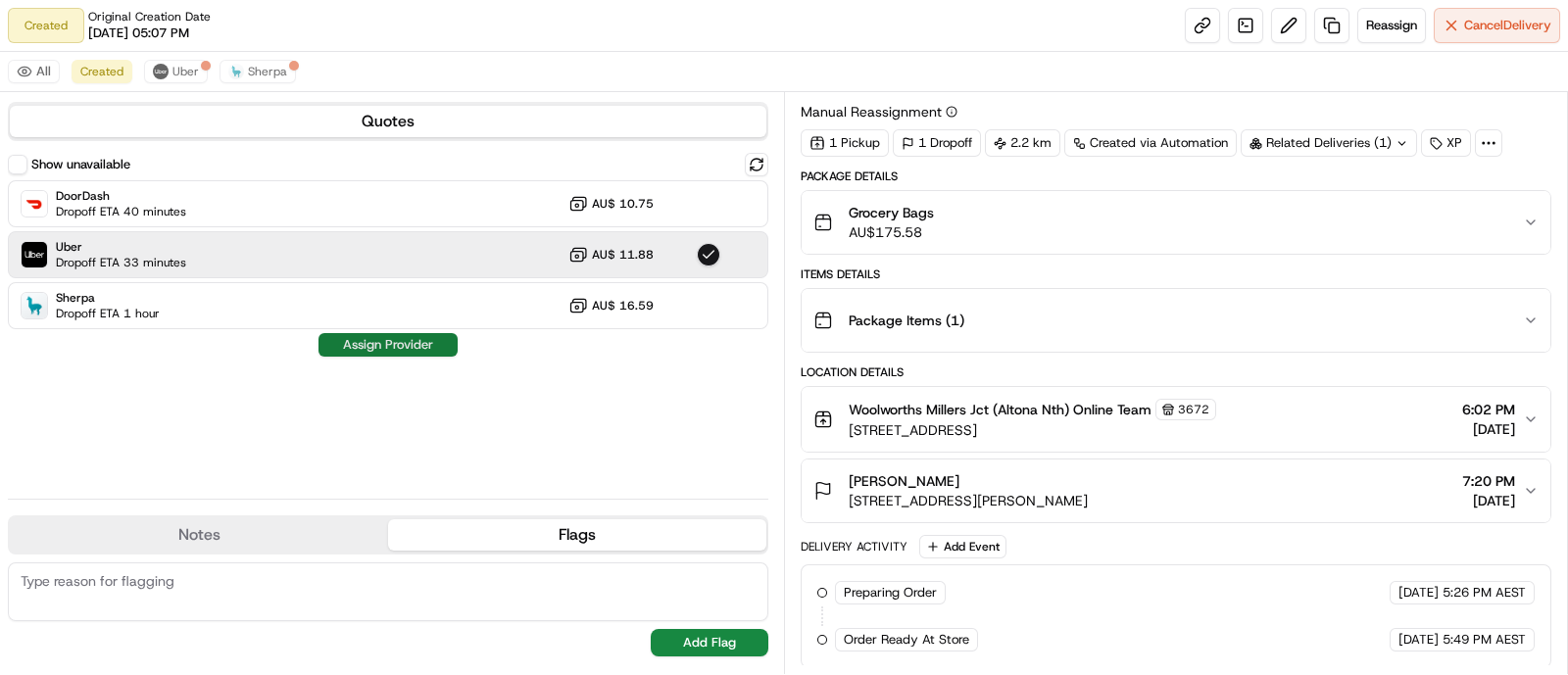 click on "Assign Provider" at bounding box center [388, 345] 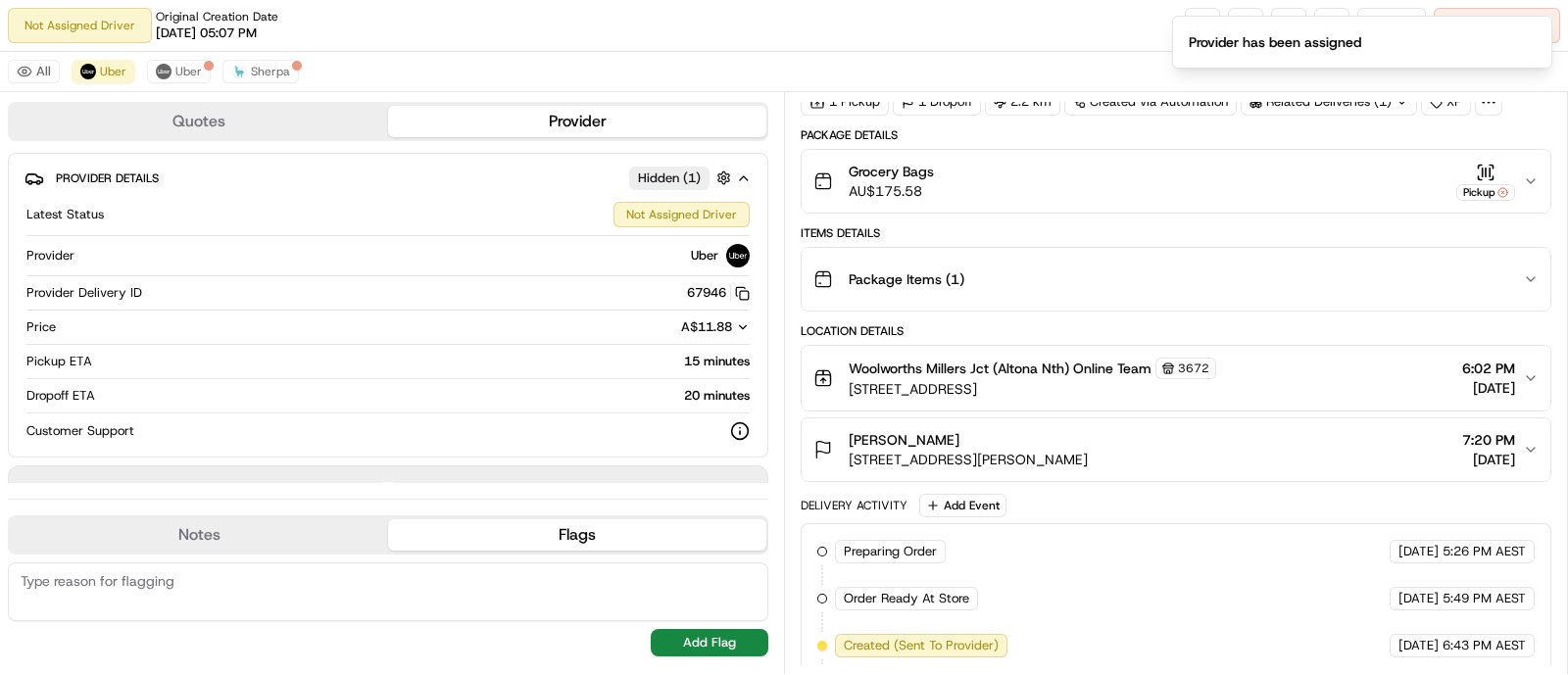 scroll, scrollTop: 141, scrollLeft: 0, axis: vertical 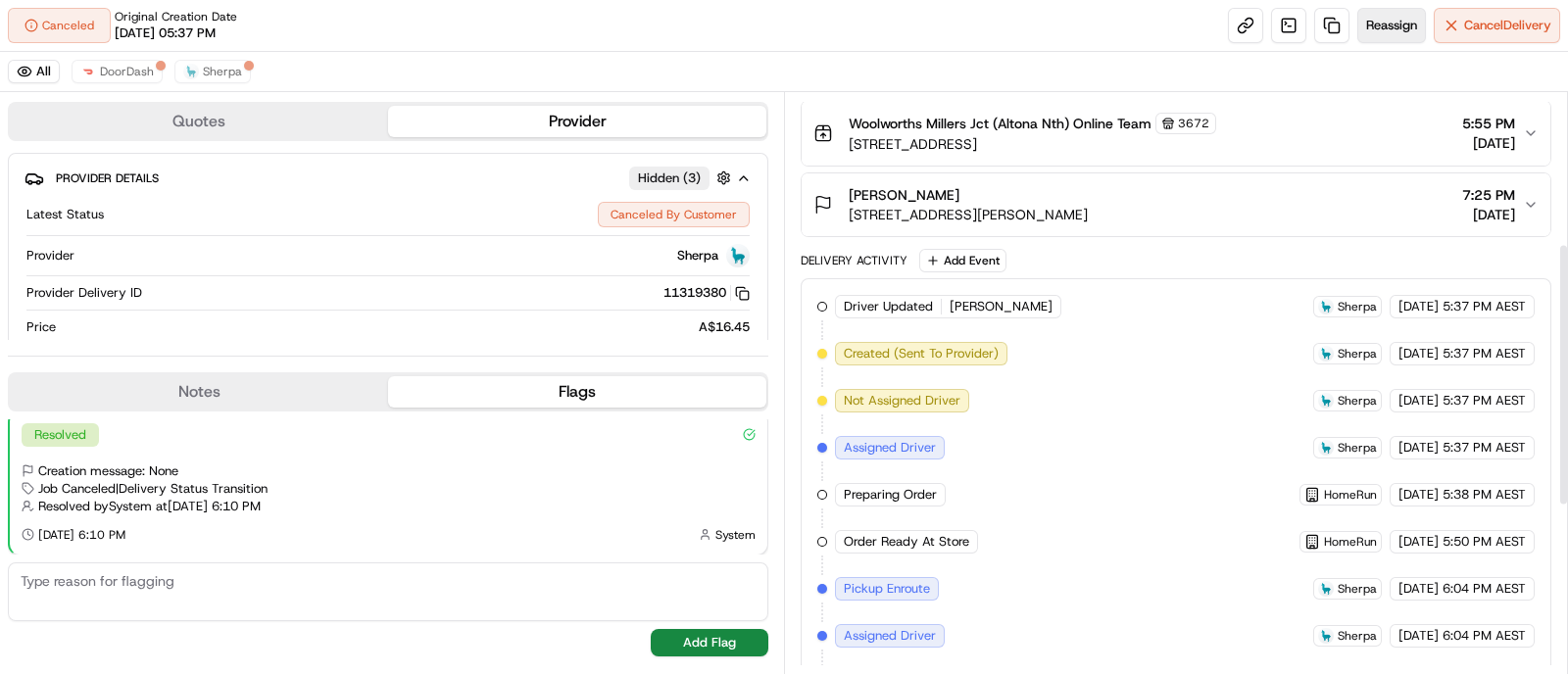 click on "Reassign" at bounding box center (1392, 25) 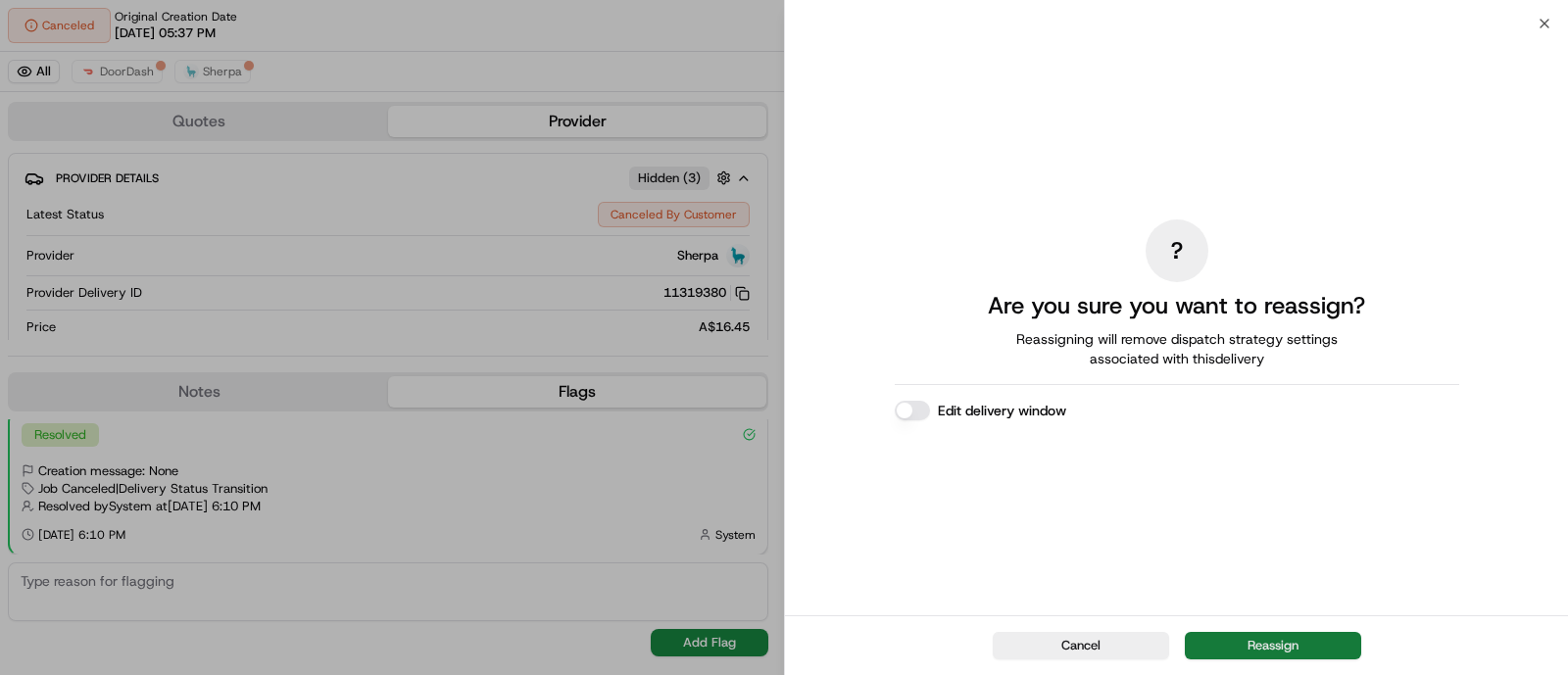click on "Reassign" at bounding box center (1273, 646) 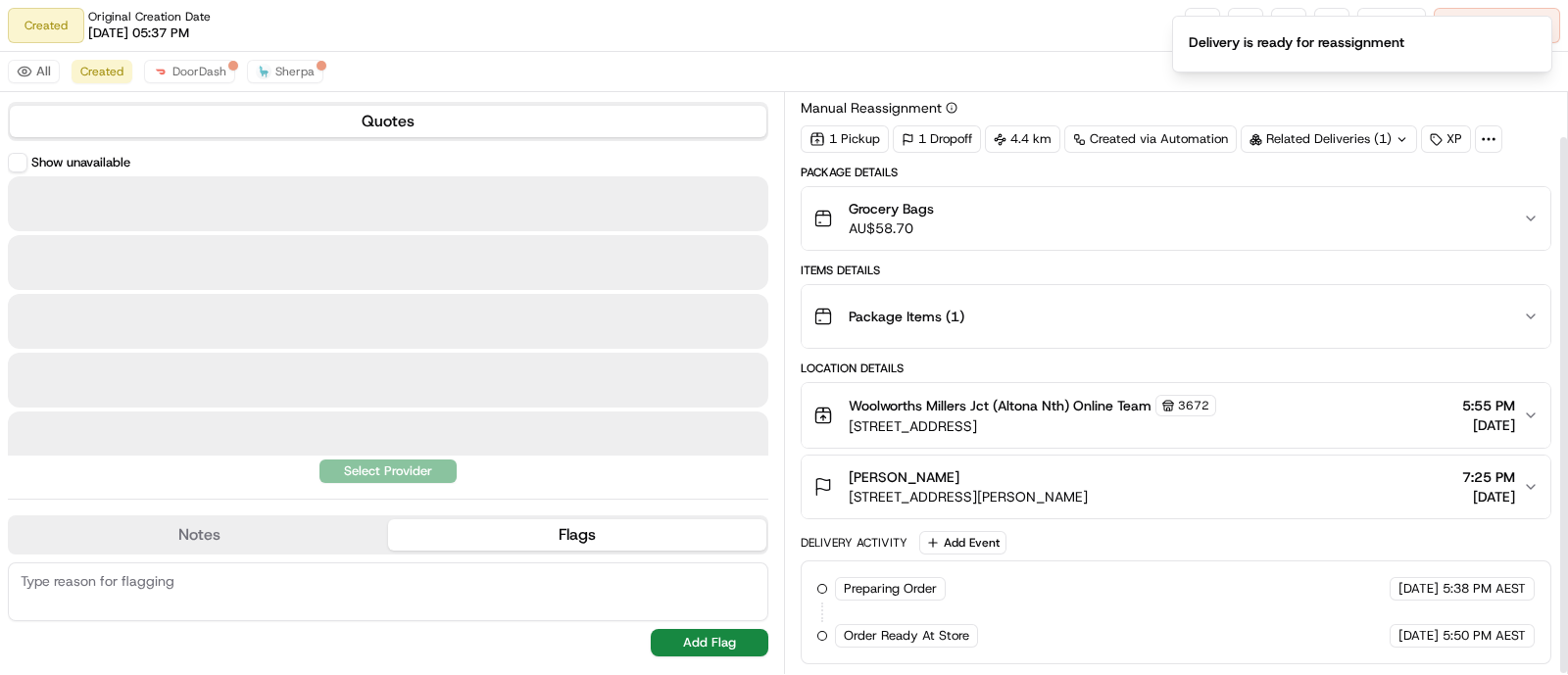 scroll, scrollTop: 47, scrollLeft: 0, axis: vertical 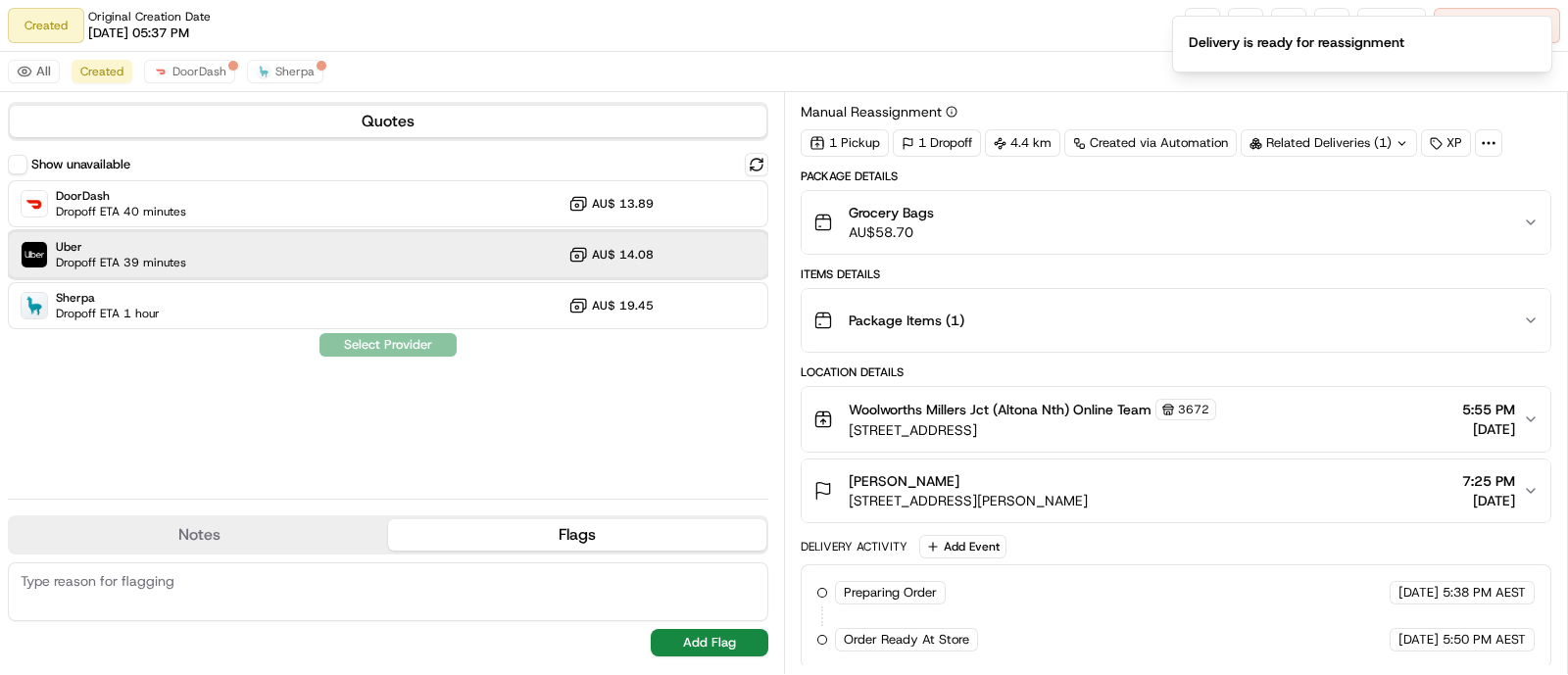 click on "Dropoff ETA   39 minutes" at bounding box center (121, 263) 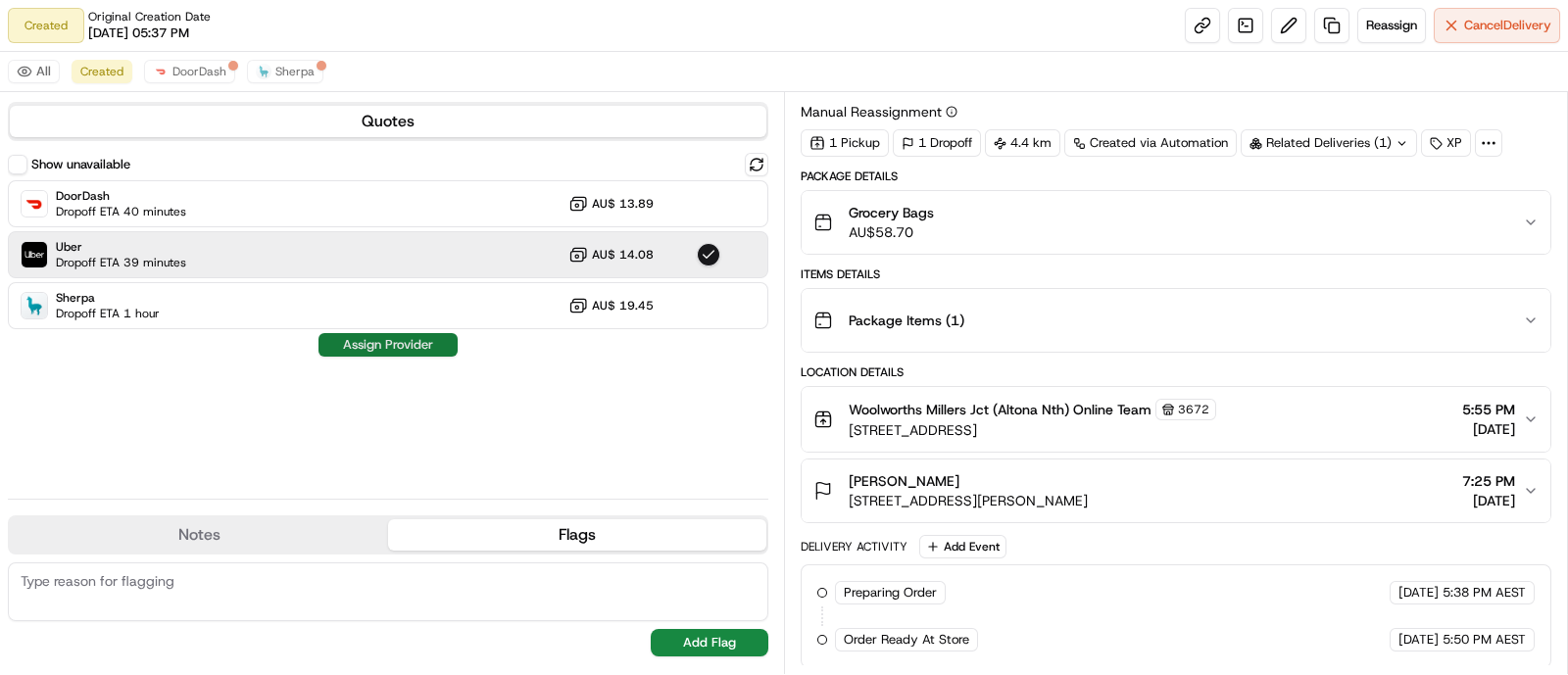click on "Assign Provider" at bounding box center [388, 345] 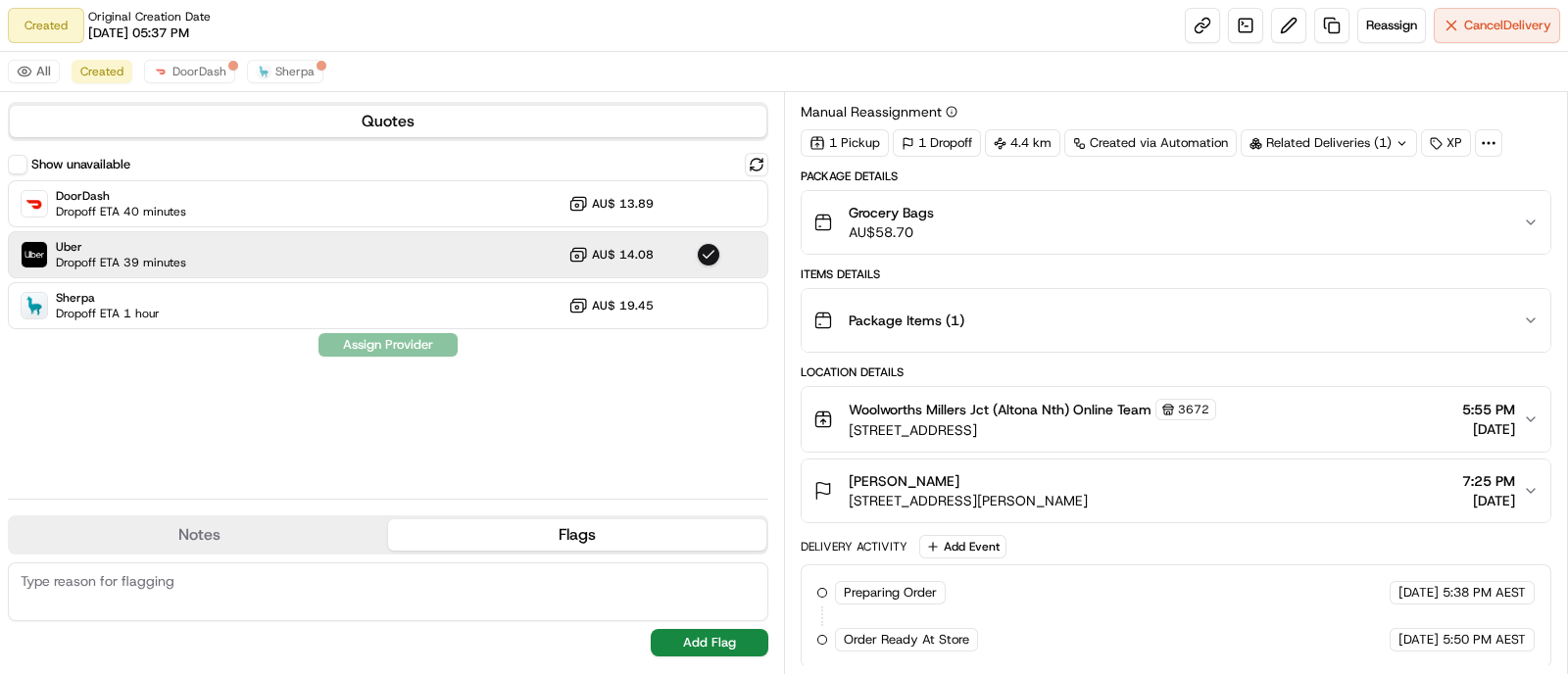 scroll, scrollTop: 141, scrollLeft: 0, axis: vertical 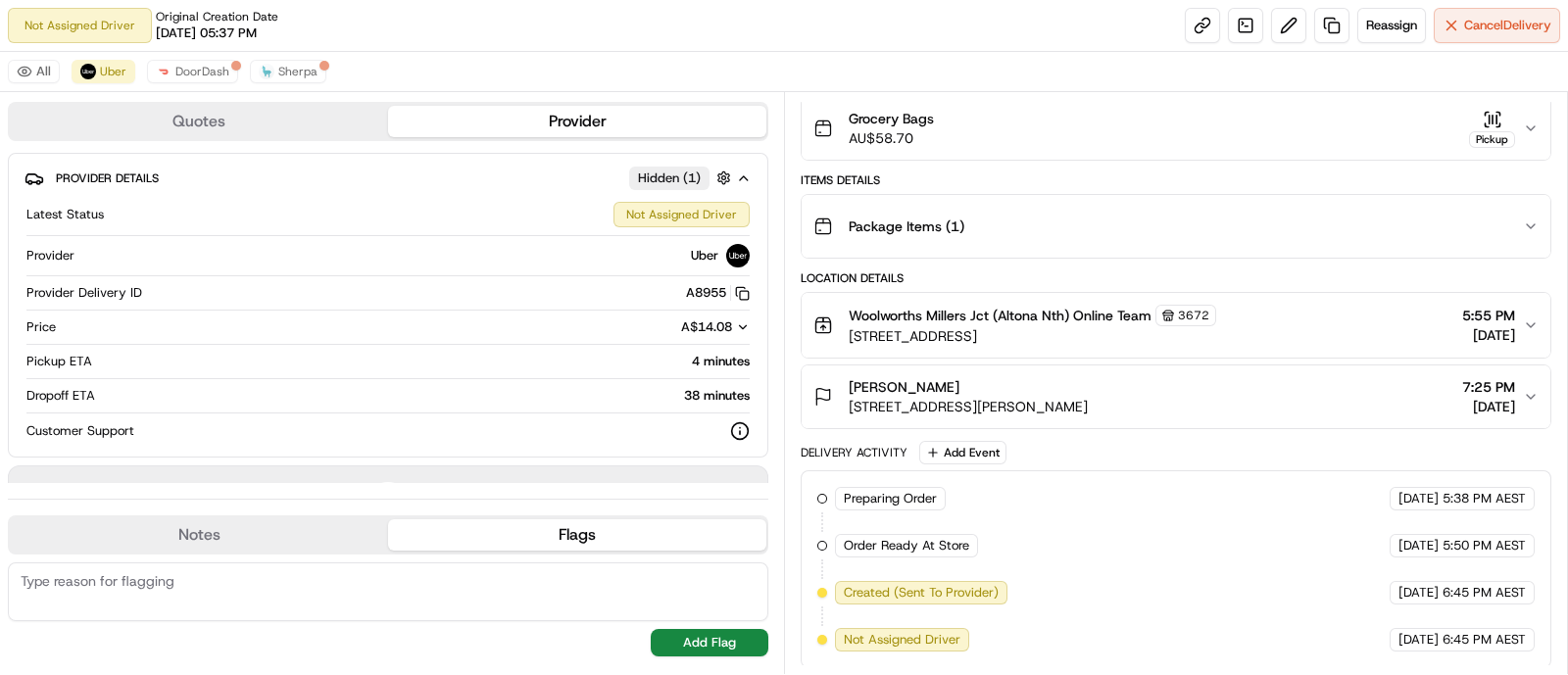 click on "Preparing Order HomeRun [DATE] 5:38 PM AEST Order Ready At Store HomeRun [DATE] 5:50 PM AEST Created (Sent To Provider) Uber [DATE] 6:45 PM AEST Not Assigned Driver Uber [DATE] 6:45 PM AEST" at bounding box center [1176, 569] 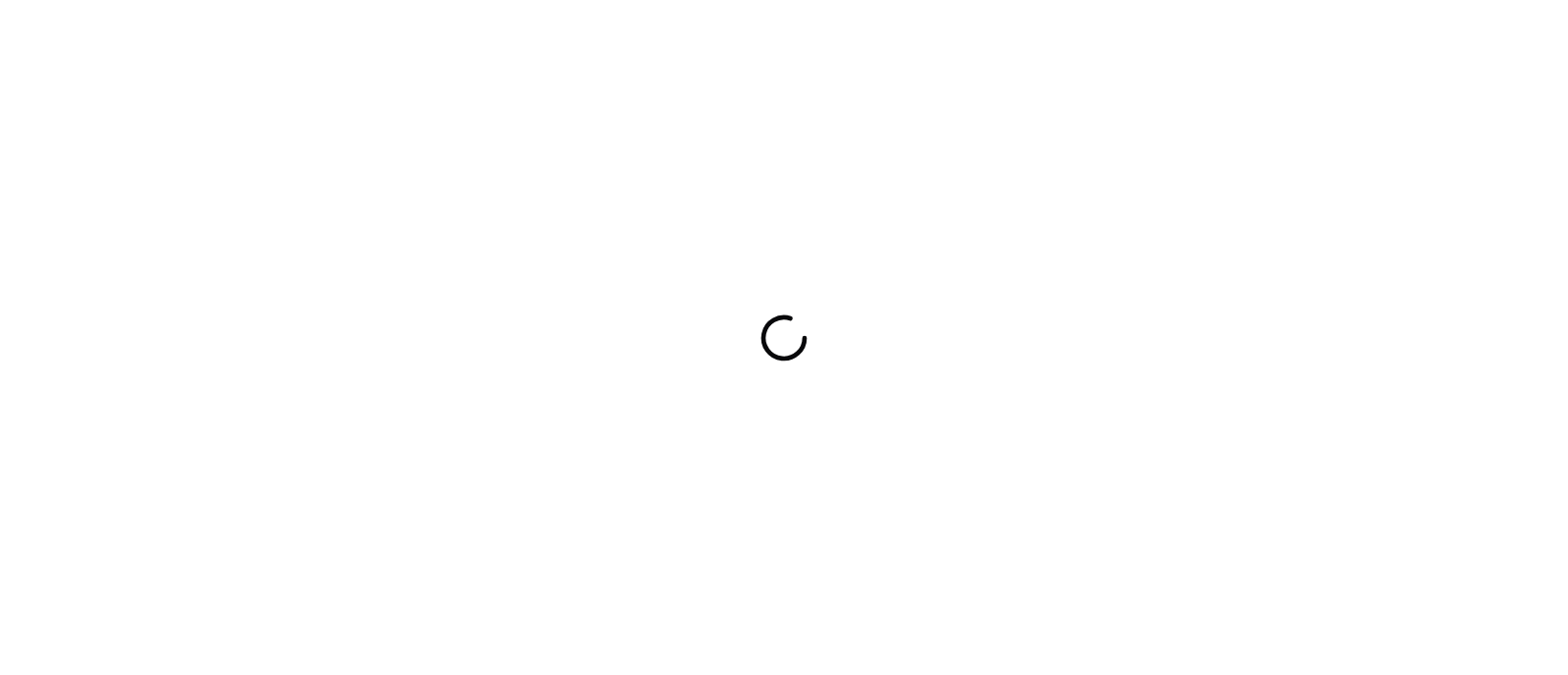scroll, scrollTop: 0, scrollLeft: 0, axis: both 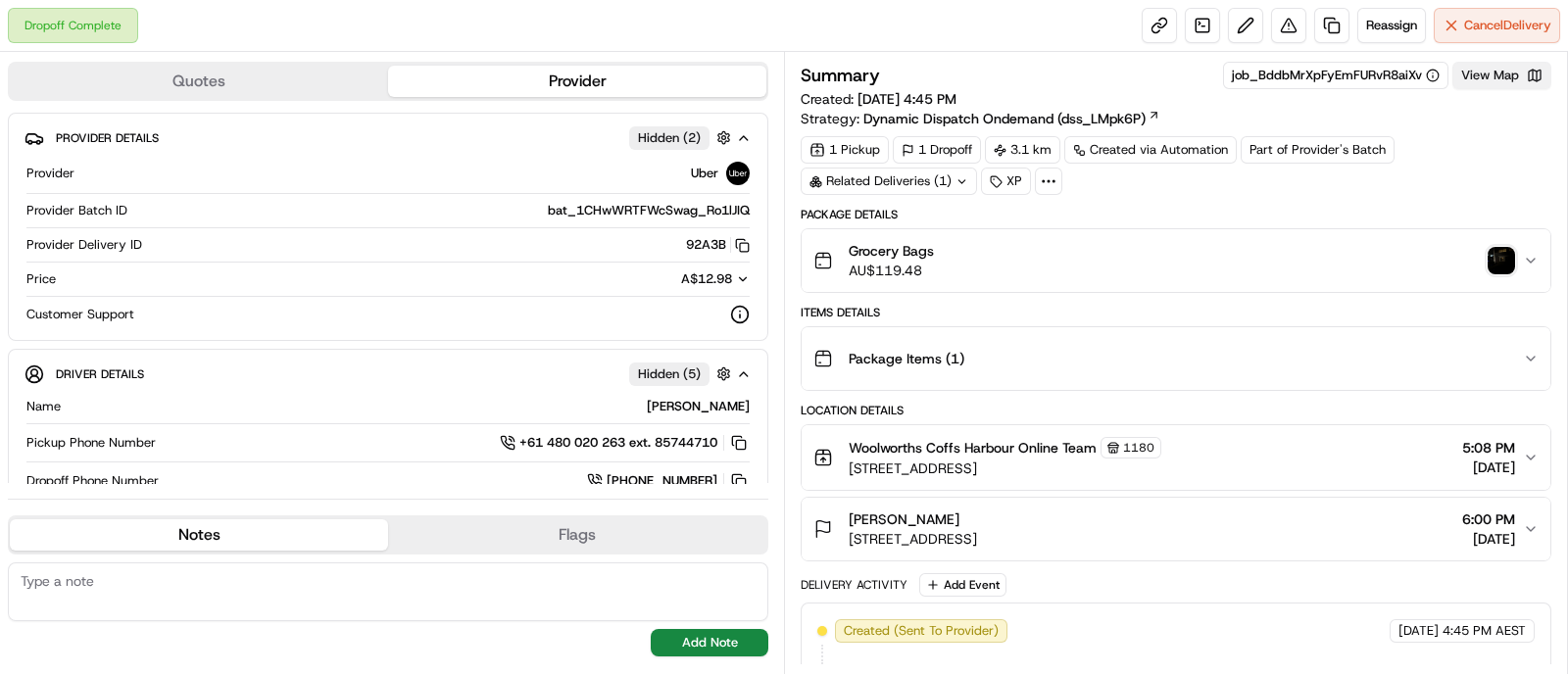 click on "View Map" at bounding box center [1501, 75] 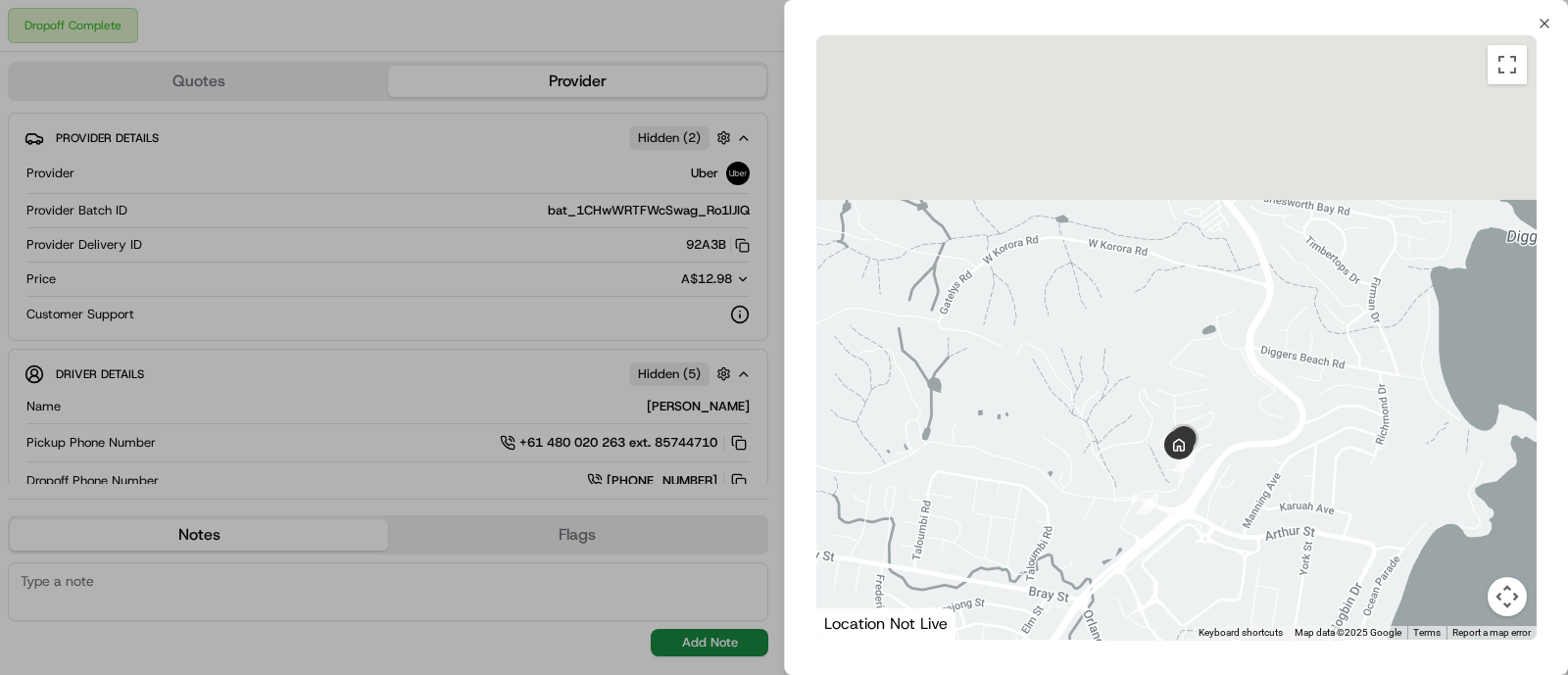 drag, startPoint x: 1382, startPoint y: 188, endPoint x: 1196, endPoint y: 532, distance: 391.0652 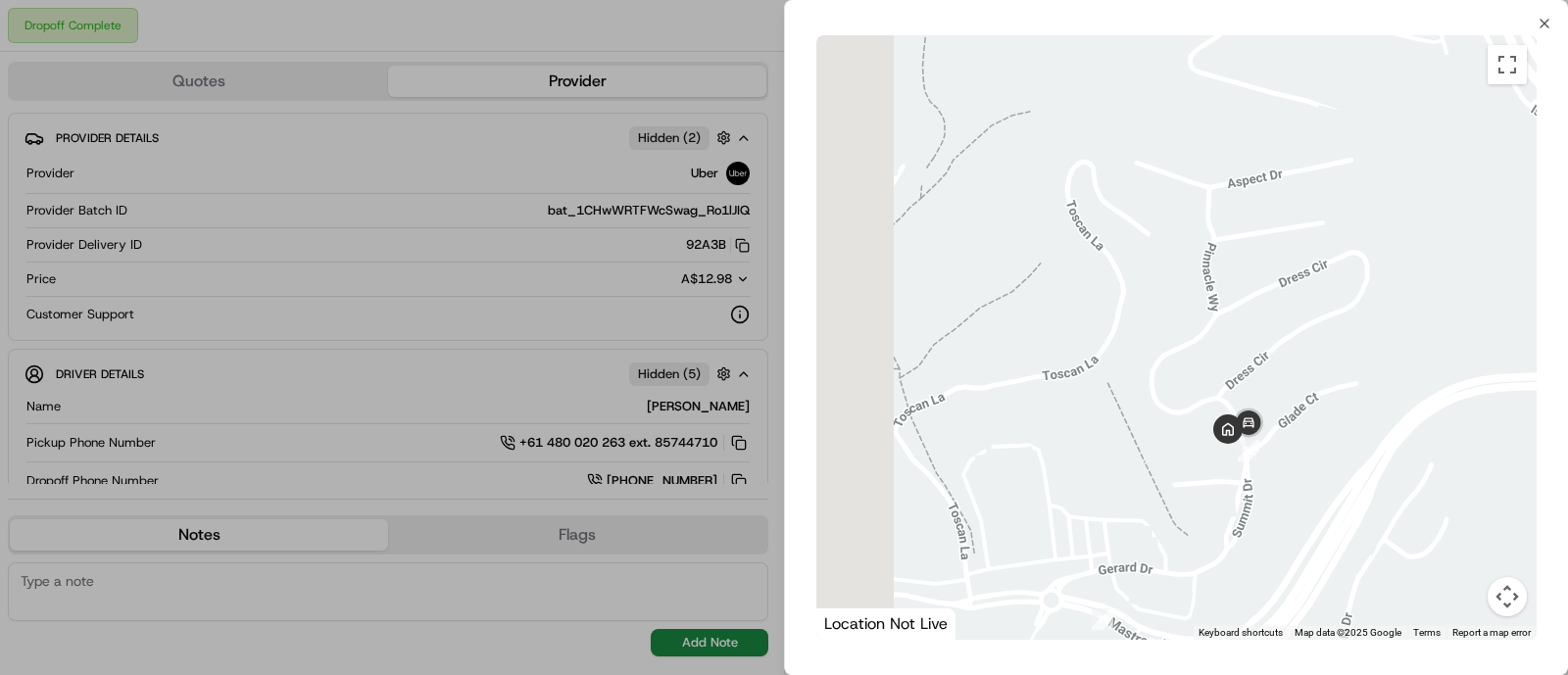 drag, startPoint x: 995, startPoint y: 409, endPoint x: 1267, endPoint y: 321, distance: 285.88109 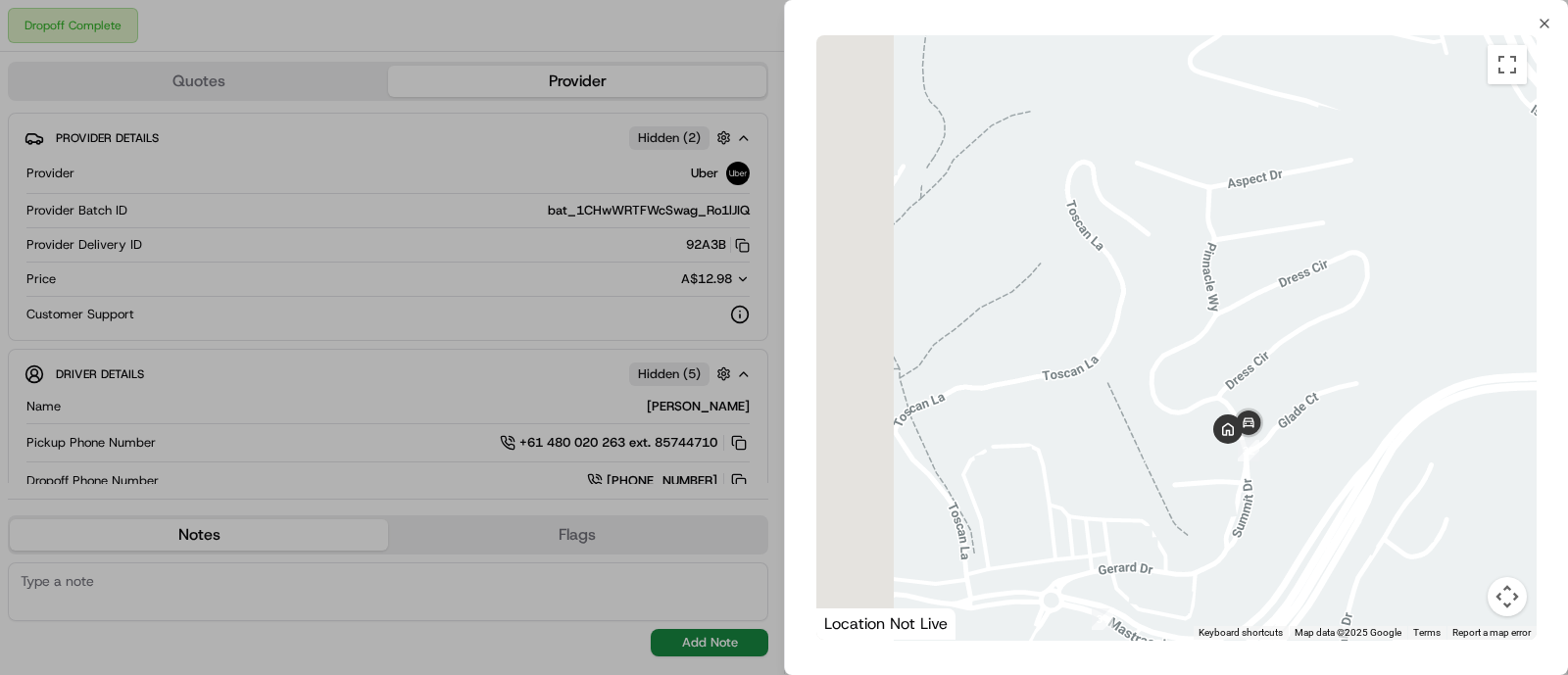 click at bounding box center [1176, 337] 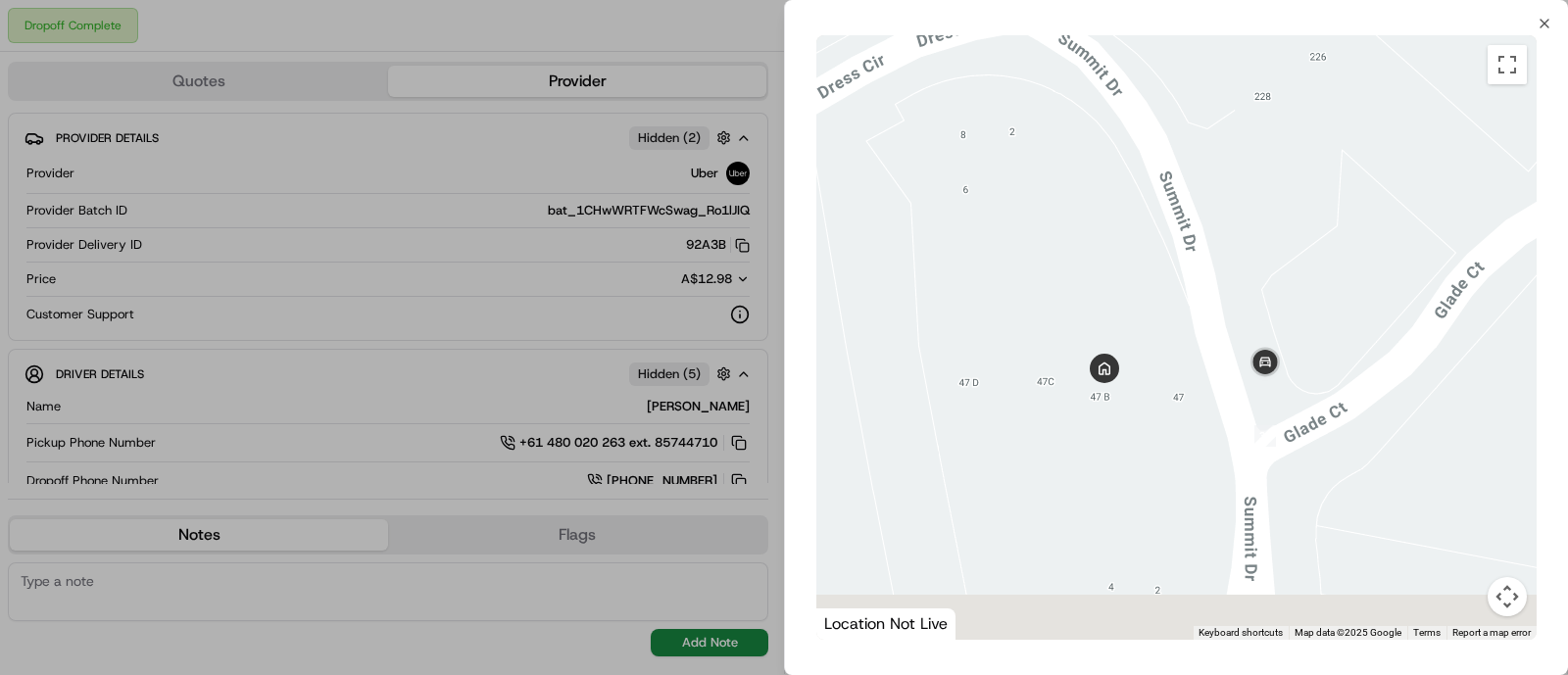 drag, startPoint x: 1303, startPoint y: 327, endPoint x: 1365, endPoint y: 169, distance: 169.7292 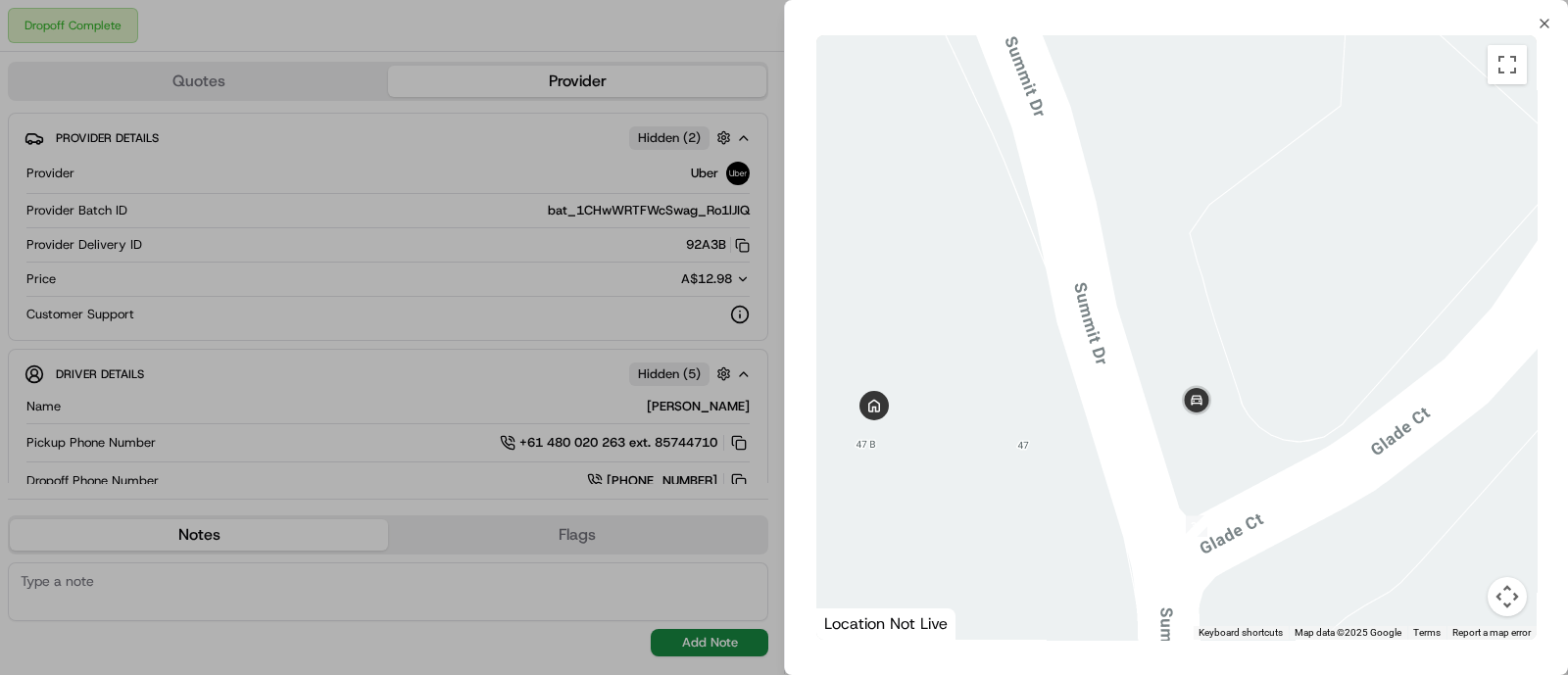drag, startPoint x: 1187, startPoint y: 438, endPoint x: 1025, endPoint y: 551, distance: 197.51709 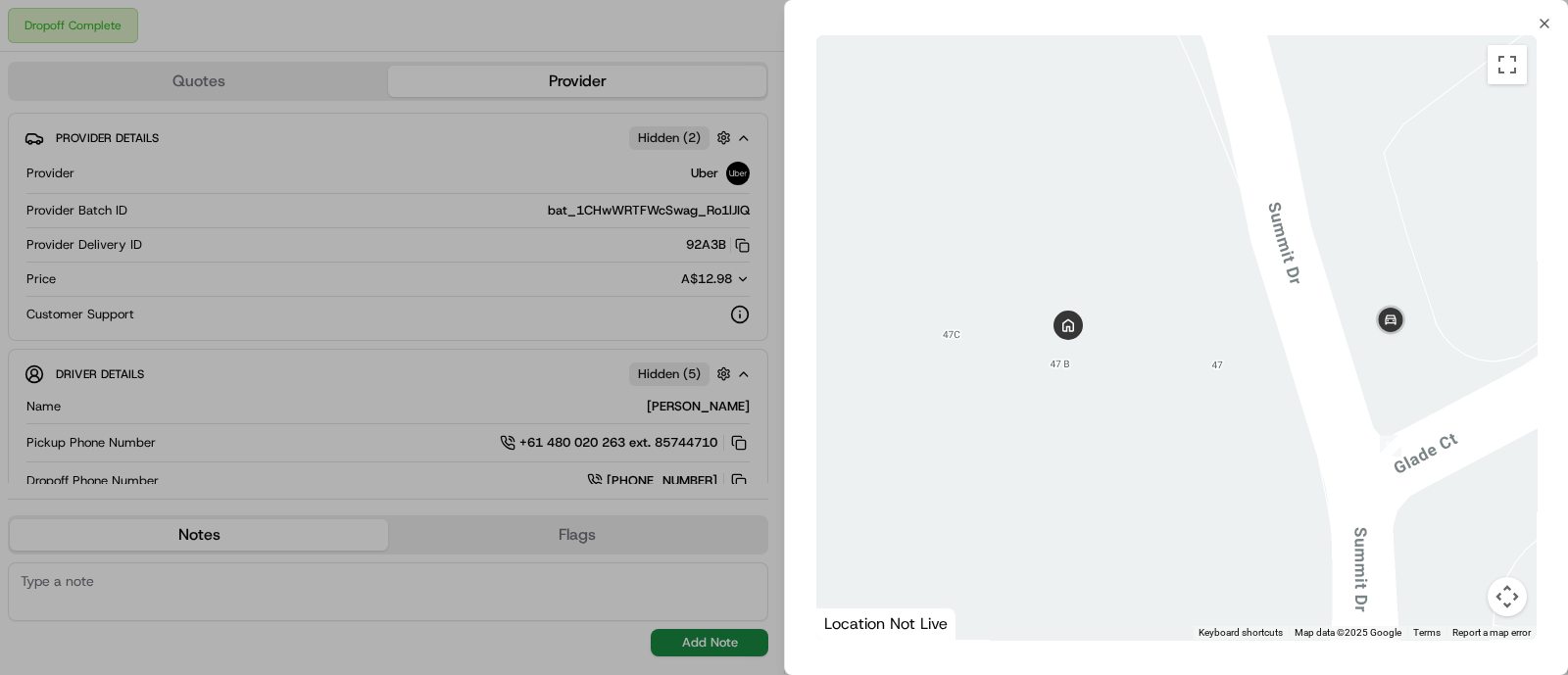 drag, startPoint x: 998, startPoint y: 510, endPoint x: 1196, endPoint y: 428, distance: 214.30819 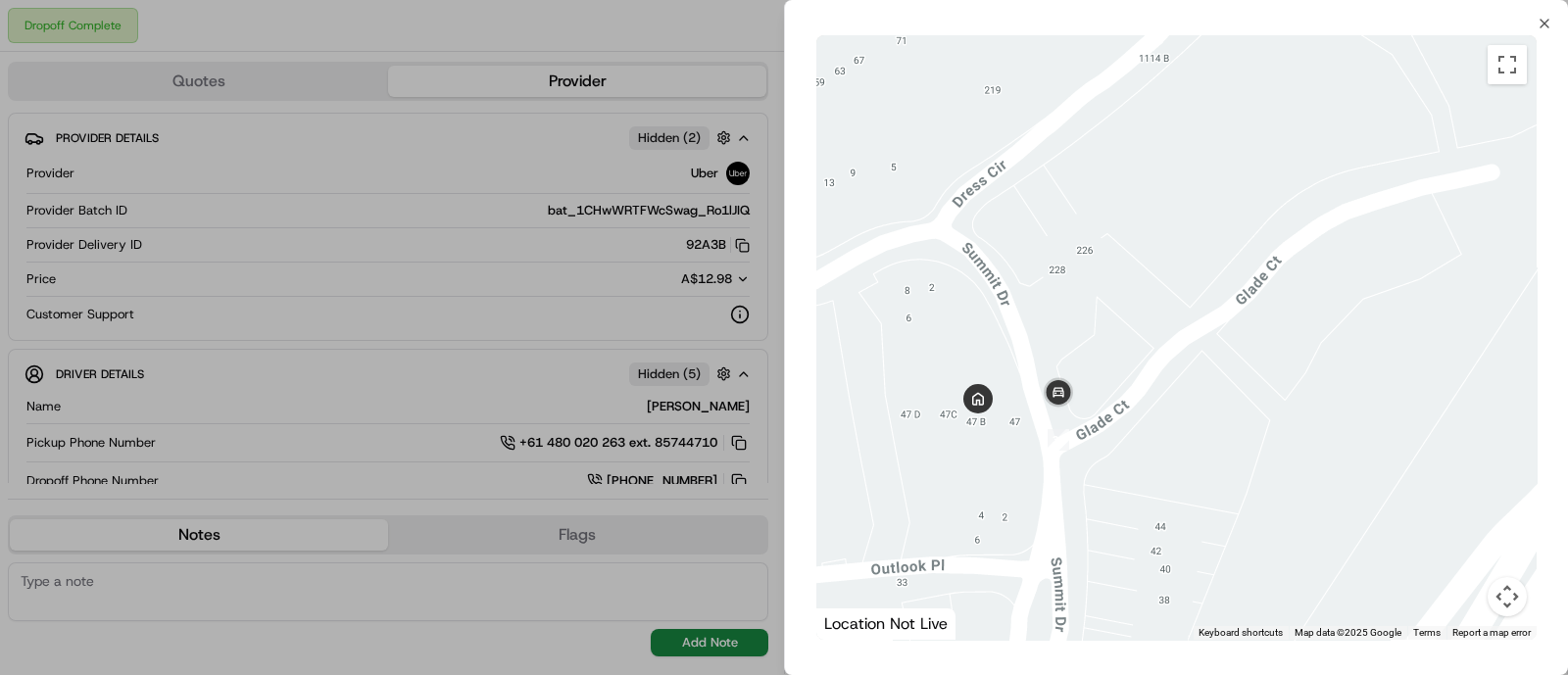 drag, startPoint x: 1171, startPoint y: 418, endPoint x: 985, endPoint y: 443, distance: 187.67259 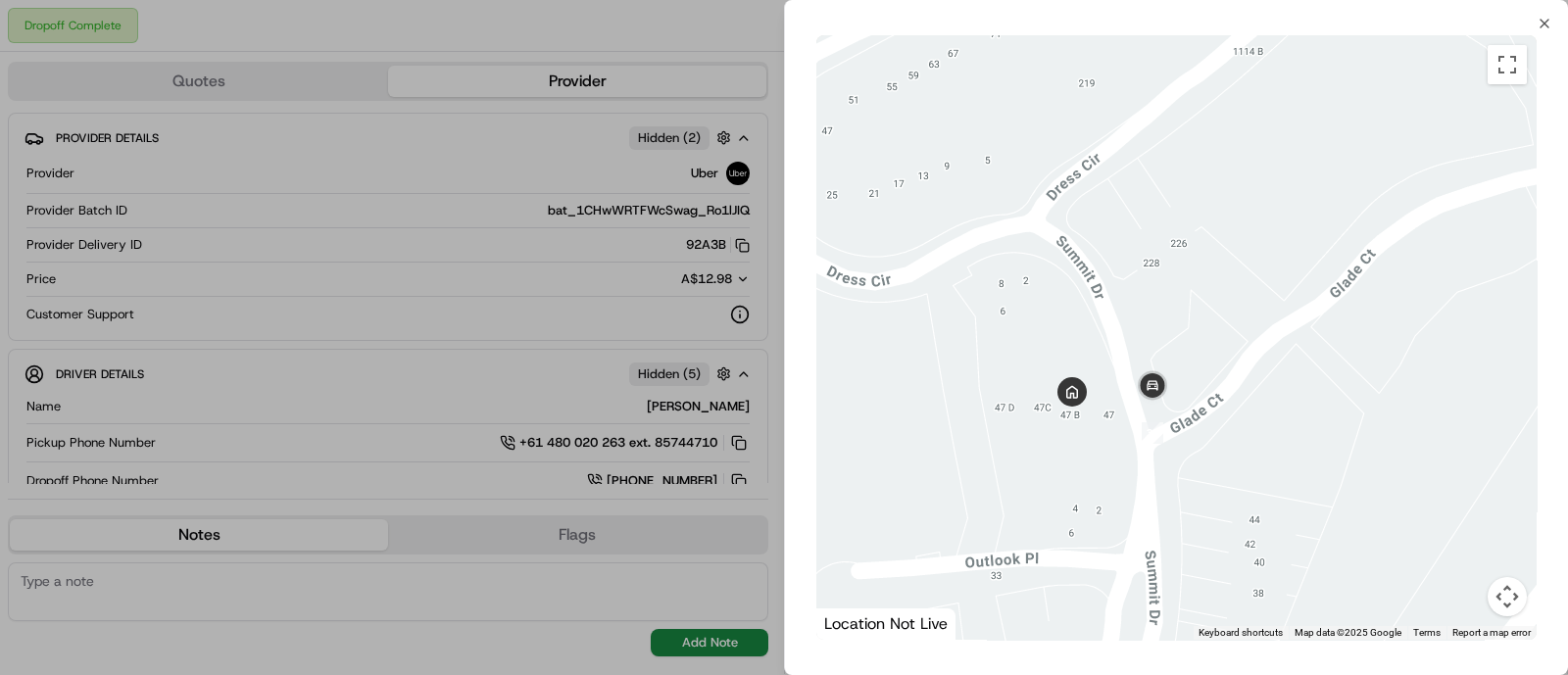 drag, startPoint x: 985, startPoint y: 443, endPoint x: 1093, endPoint y: 436, distance: 108.2266 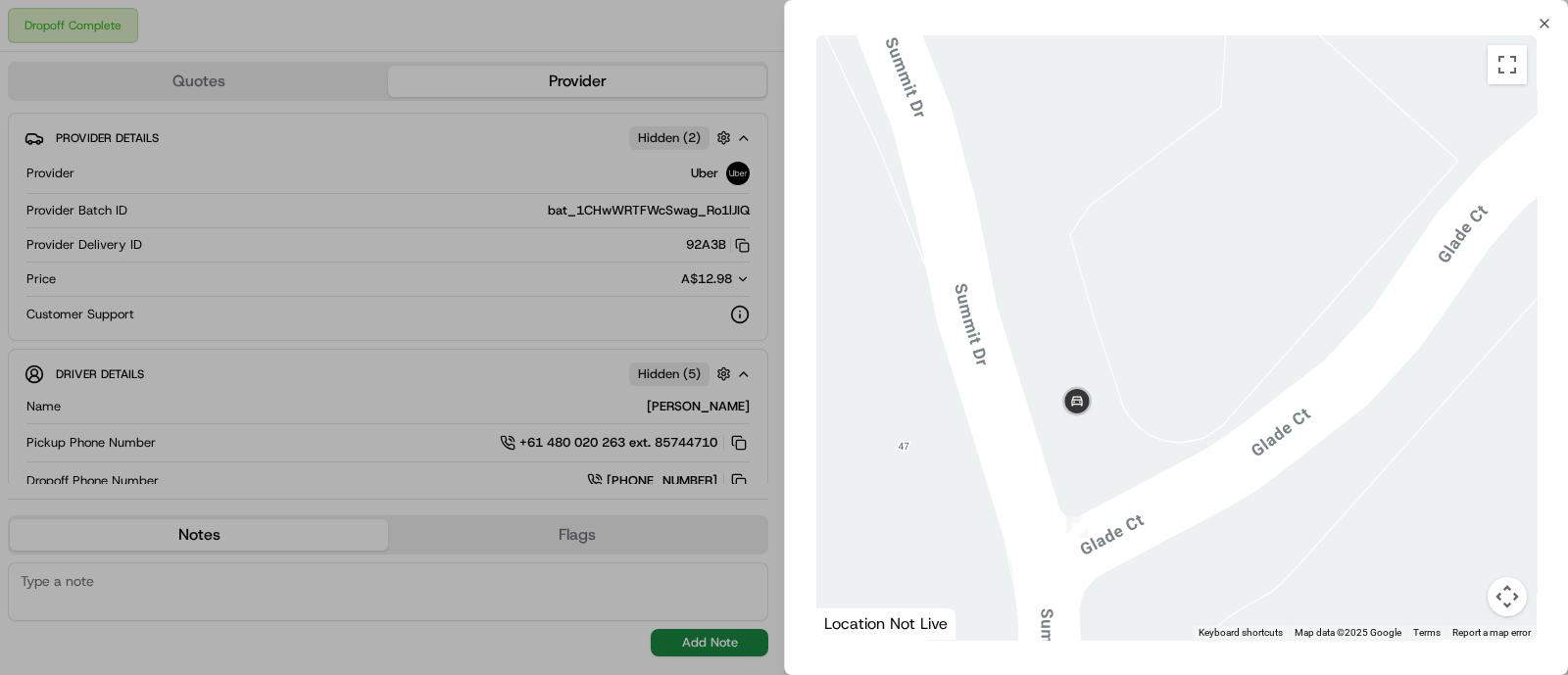 drag, startPoint x: 1152, startPoint y: 396, endPoint x: 1130, endPoint y: 348, distance: 52.801515 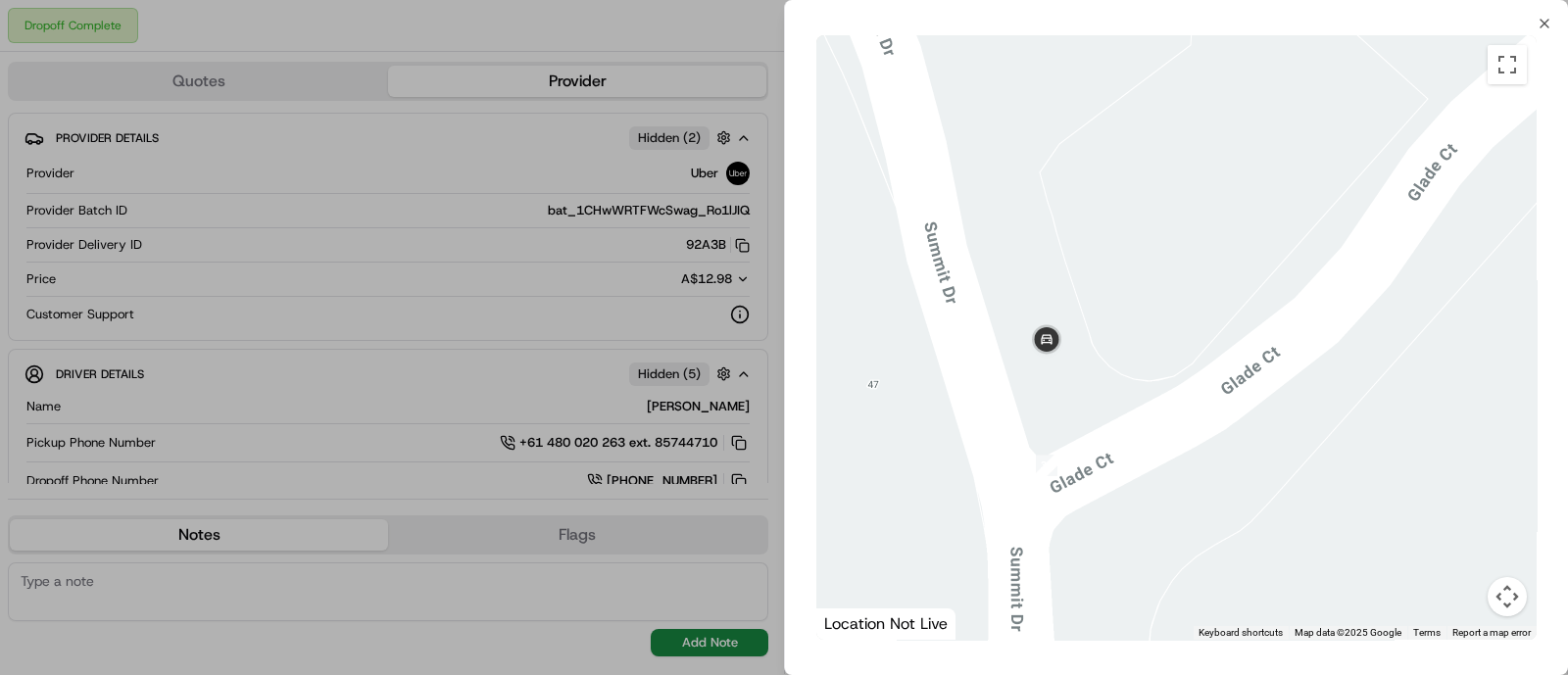 drag, startPoint x: 1128, startPoint y: 418, endPoint x: 1095, endPoint y: 365, distance: 62.433965 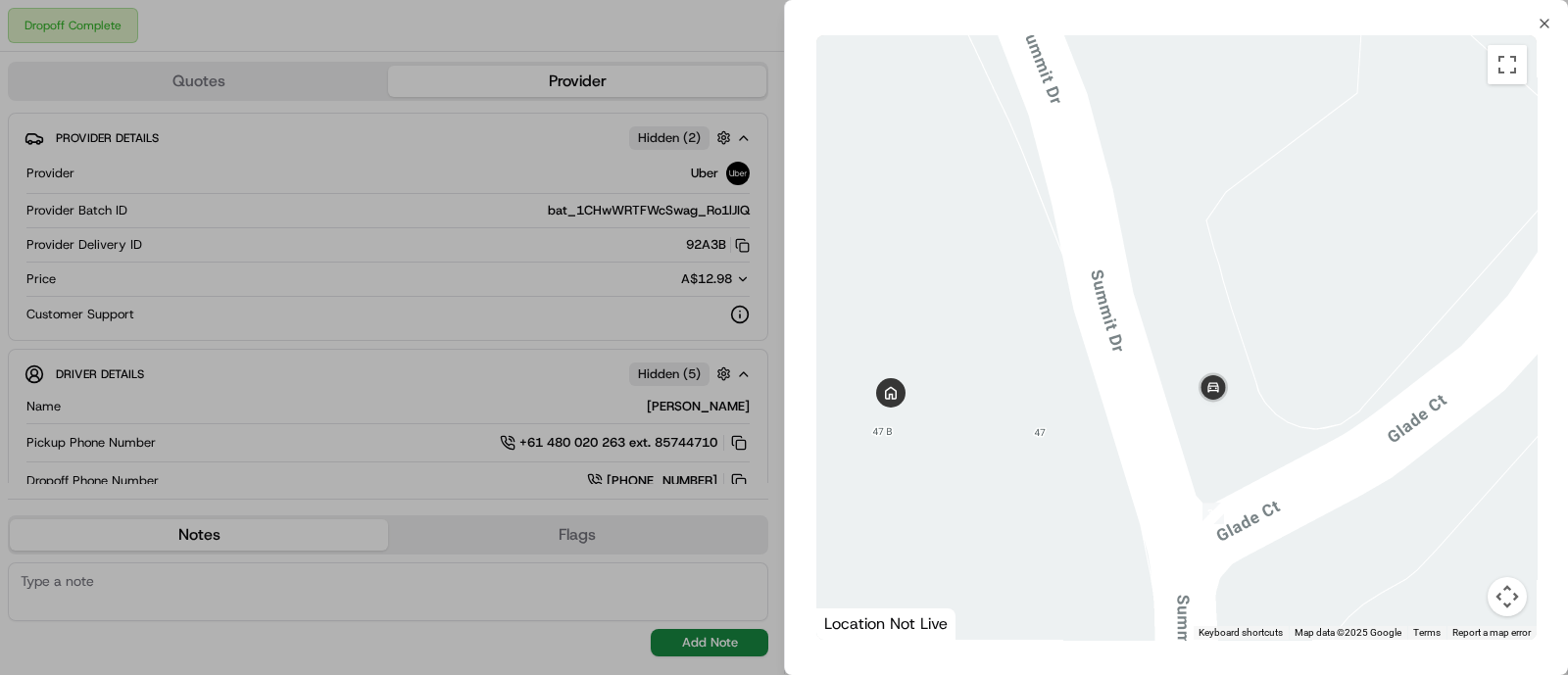 drag, startPoint x: 1054, startPoint y: 400, endPoint x: 1225, endPoint y: 449, distance: 177.88198 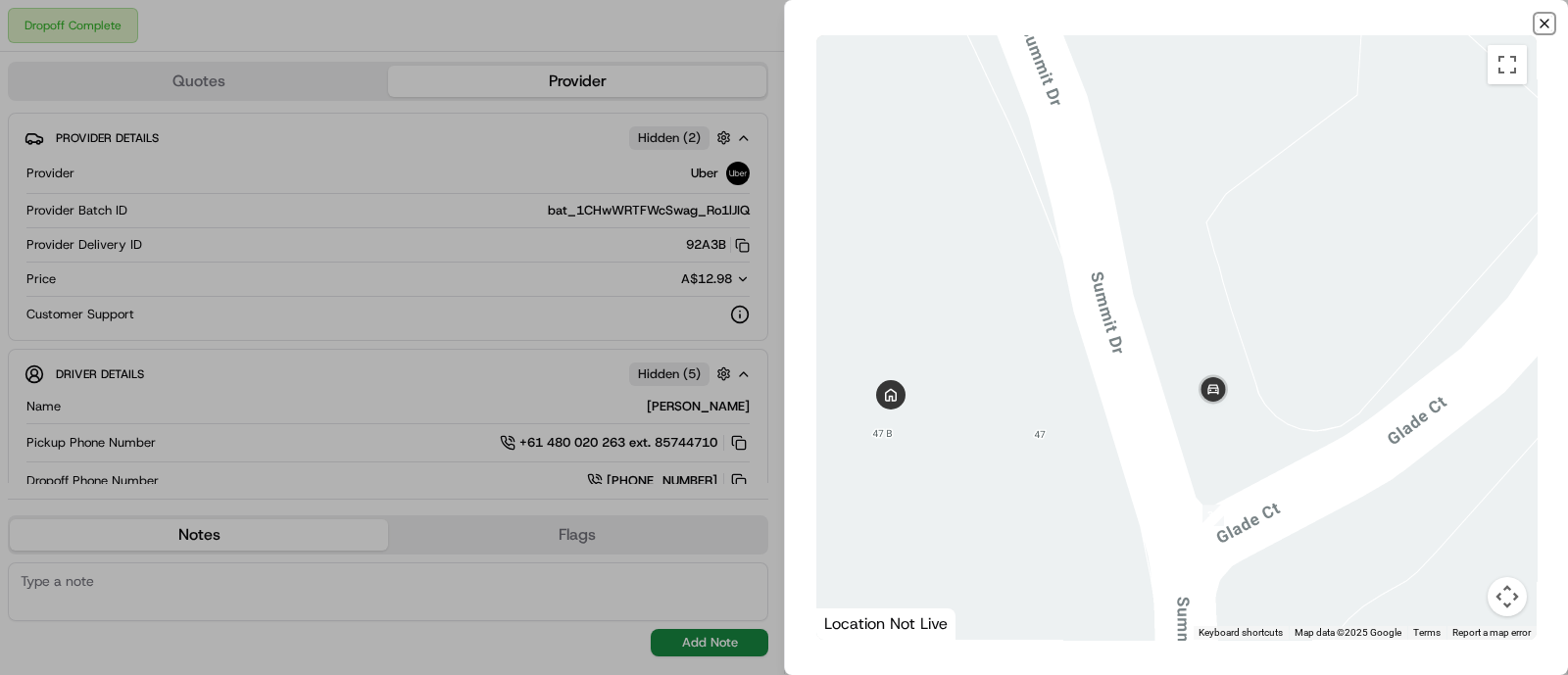 click 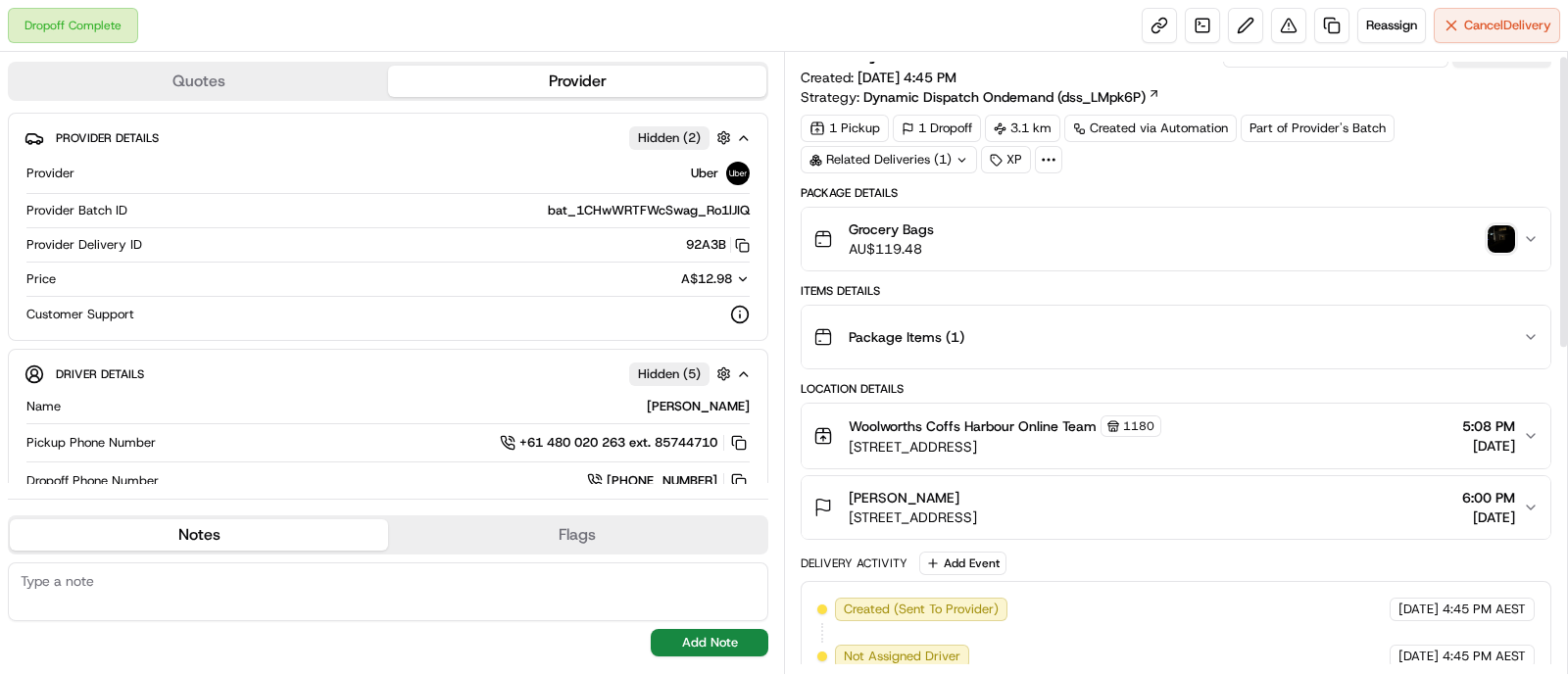 scroll, scrollTop: 0, scrollLeft: 0, axis: both 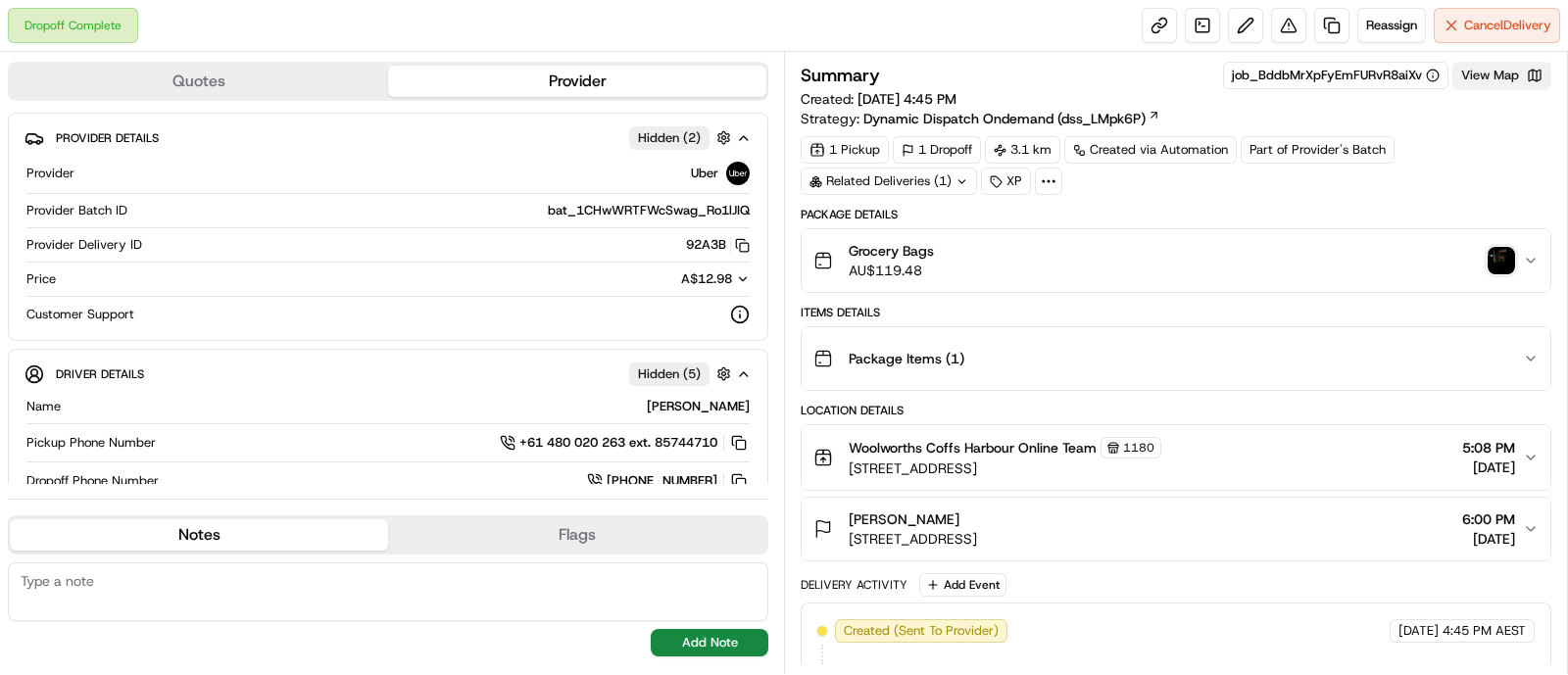 click on "View Map" at bounding box center (1501, 75) 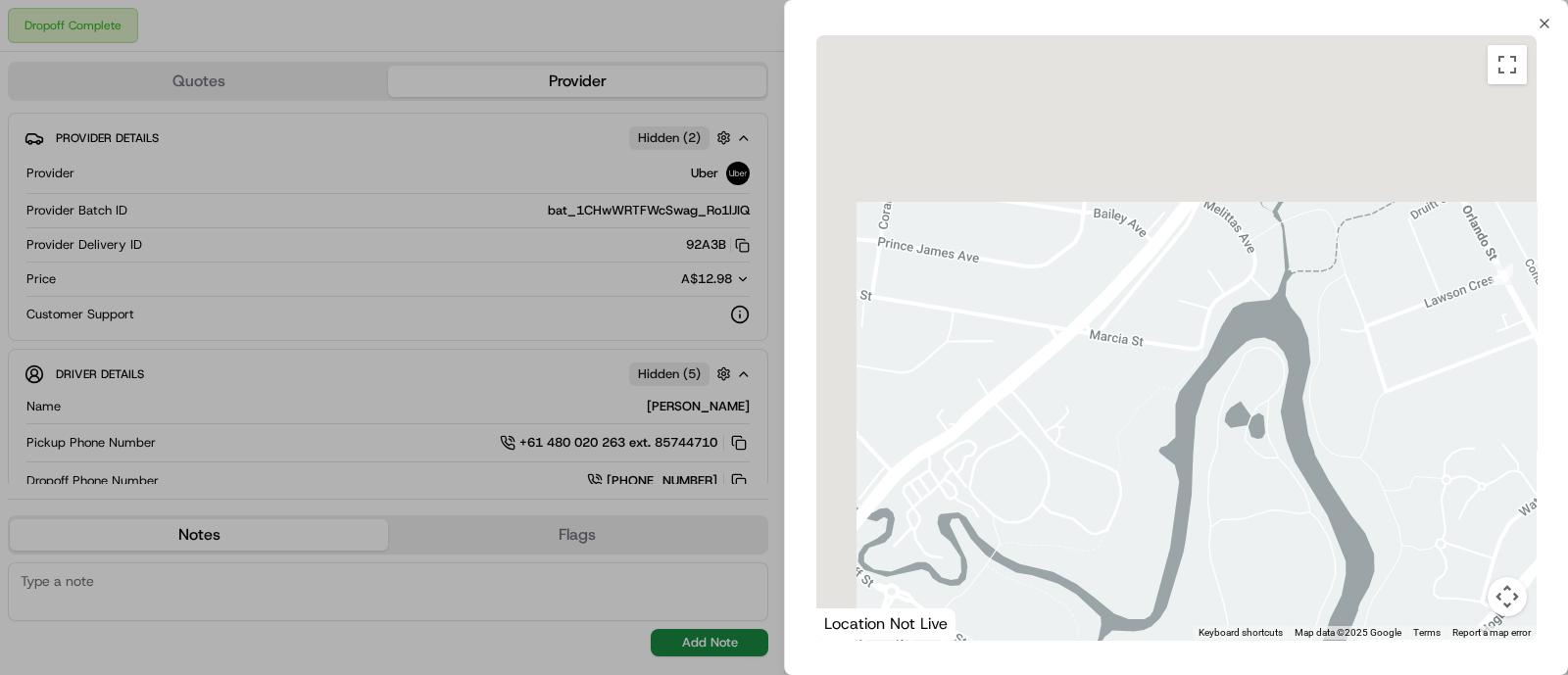 drag, startPoint x: 1390, startPoint y: 378, endPoint x: 1465, endPoint y: 699, distance: 329.64526 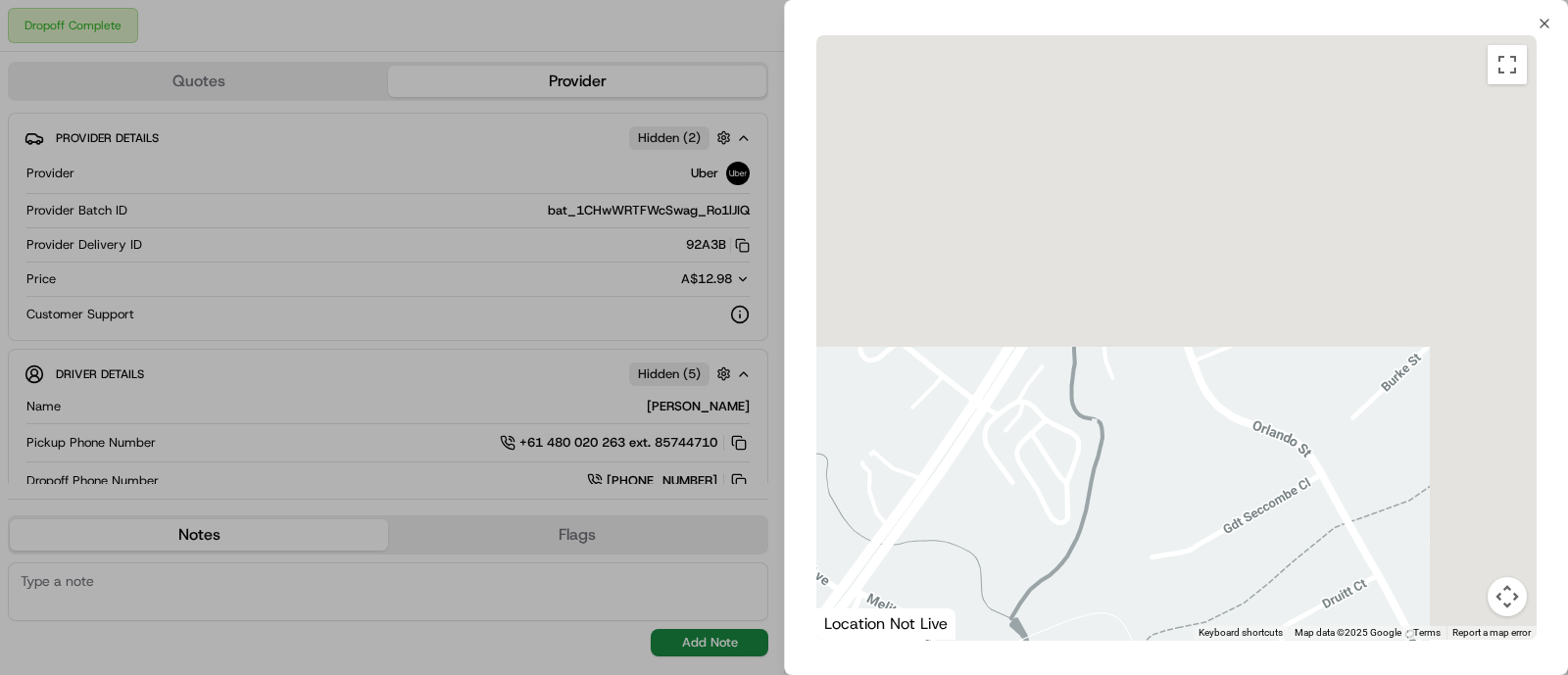 drag, startPoint x: 1217, startPoint y: 642, endPoint x: 1209, endPoint y: 662, distance: 21.540659 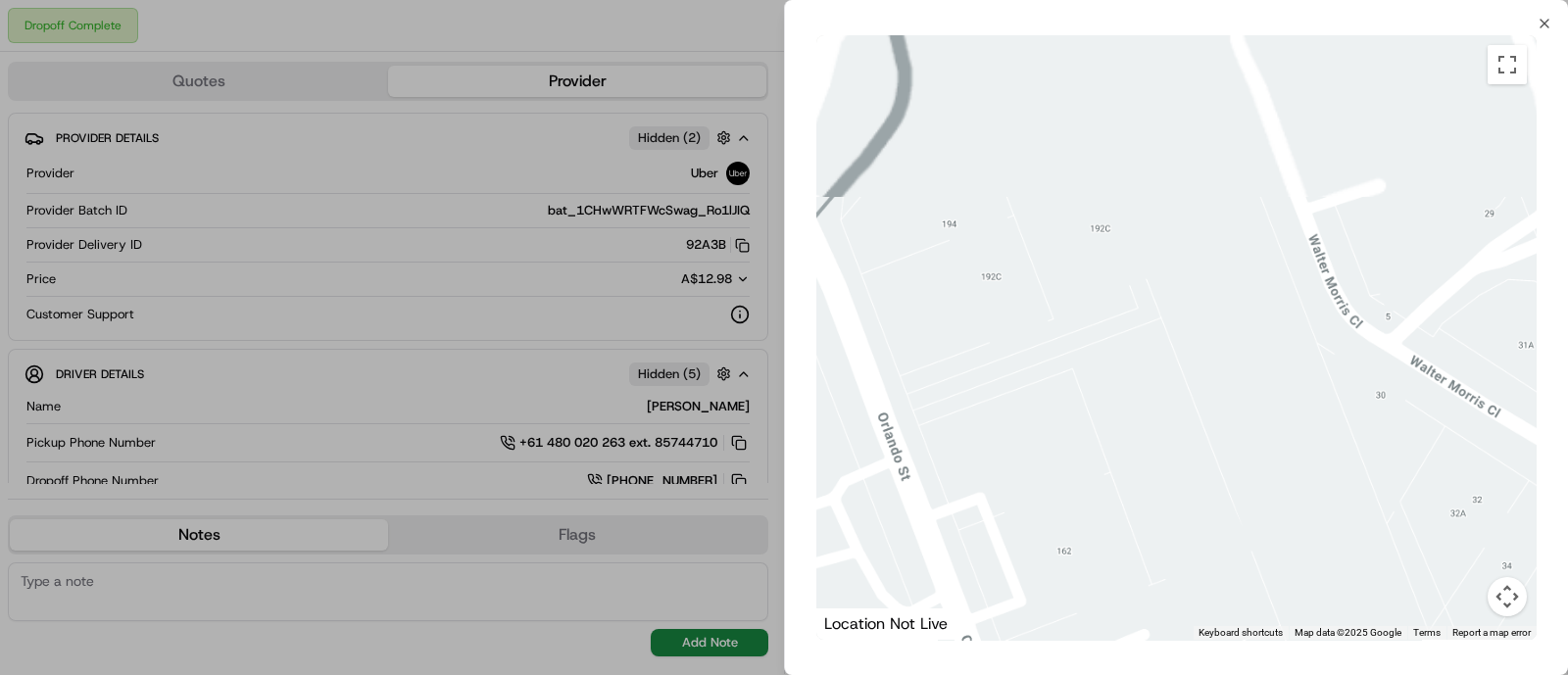 drag, startPoint x: 1203, startPoint y: 466, endPoint x: 1147, endPoint y: 732, distance: 271.83083 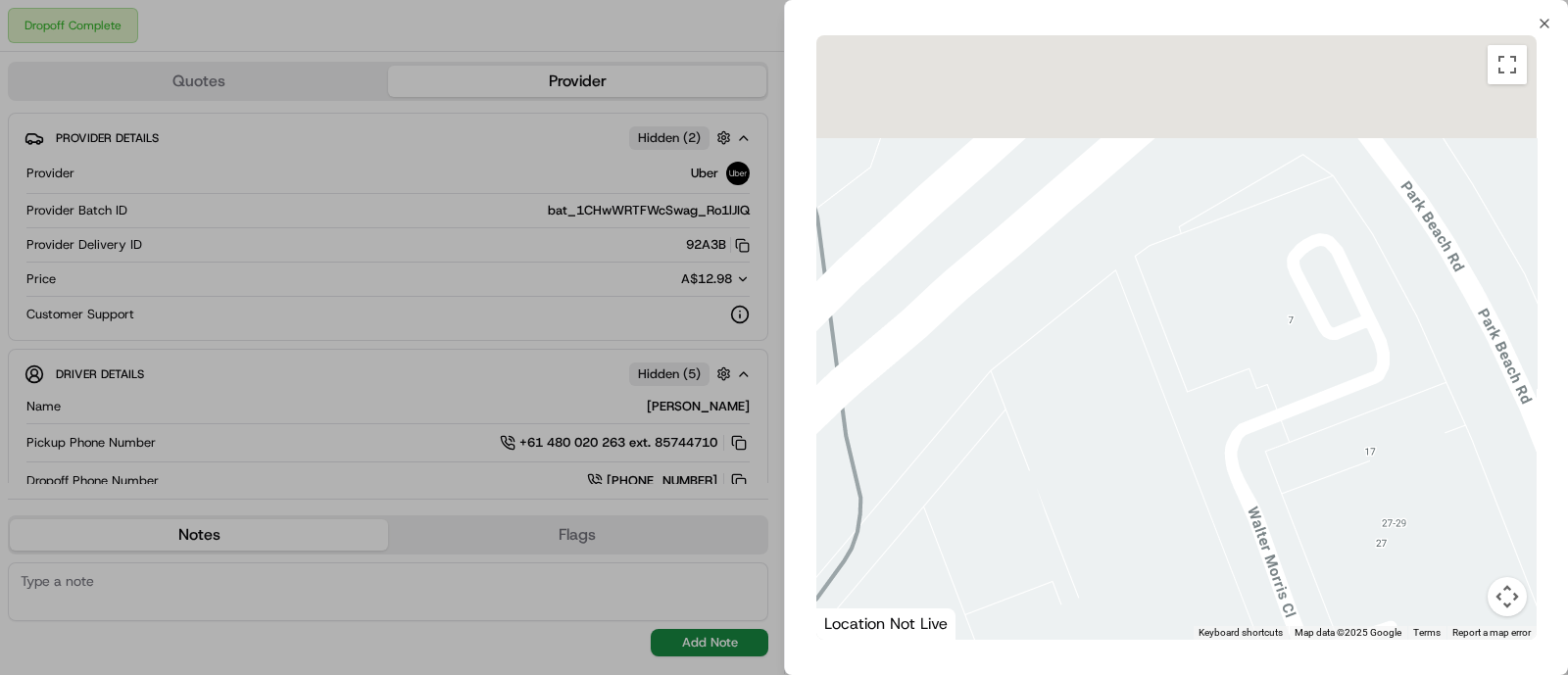 drag, startPoint x: 1194, startPoint y: 369, endPoint x: 1205, endPoint y: 587, distance: 218.27735 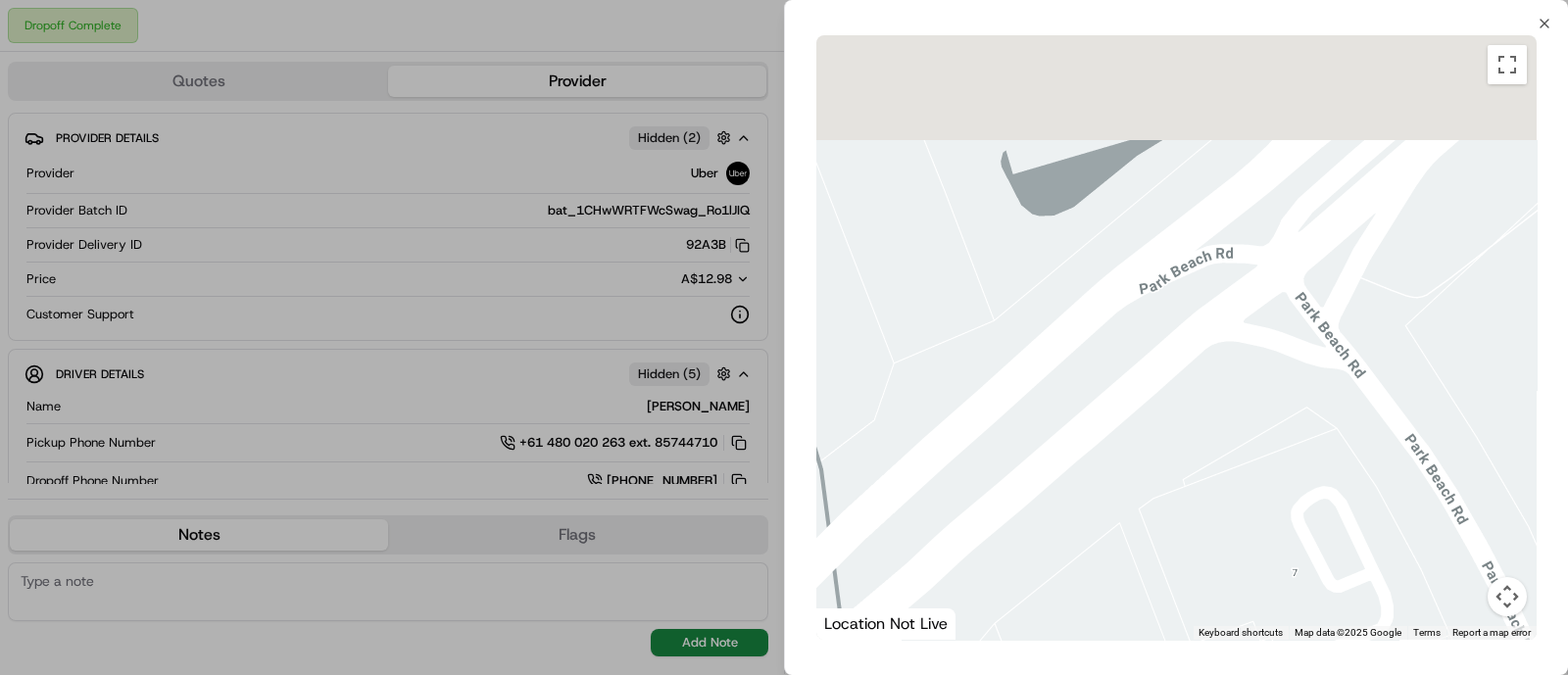 drag, startPoint x: 1211, startPoint y: 489, endPoint x: 1214, endPoint y: 530, distance: 41.10961 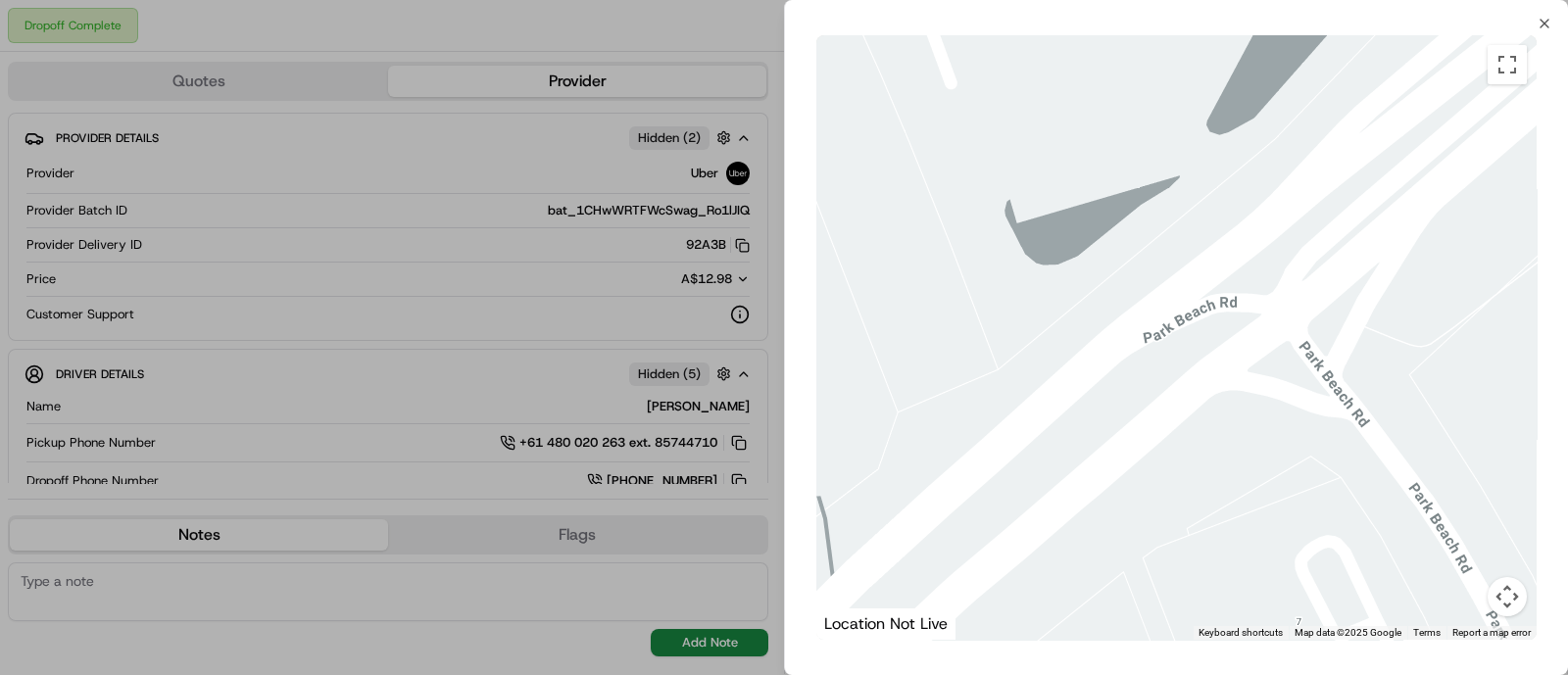drag, startPoint x: 1181, startPoint y: 320, endPoint x: 1236, endPoint y: 551, distance: 237.45736 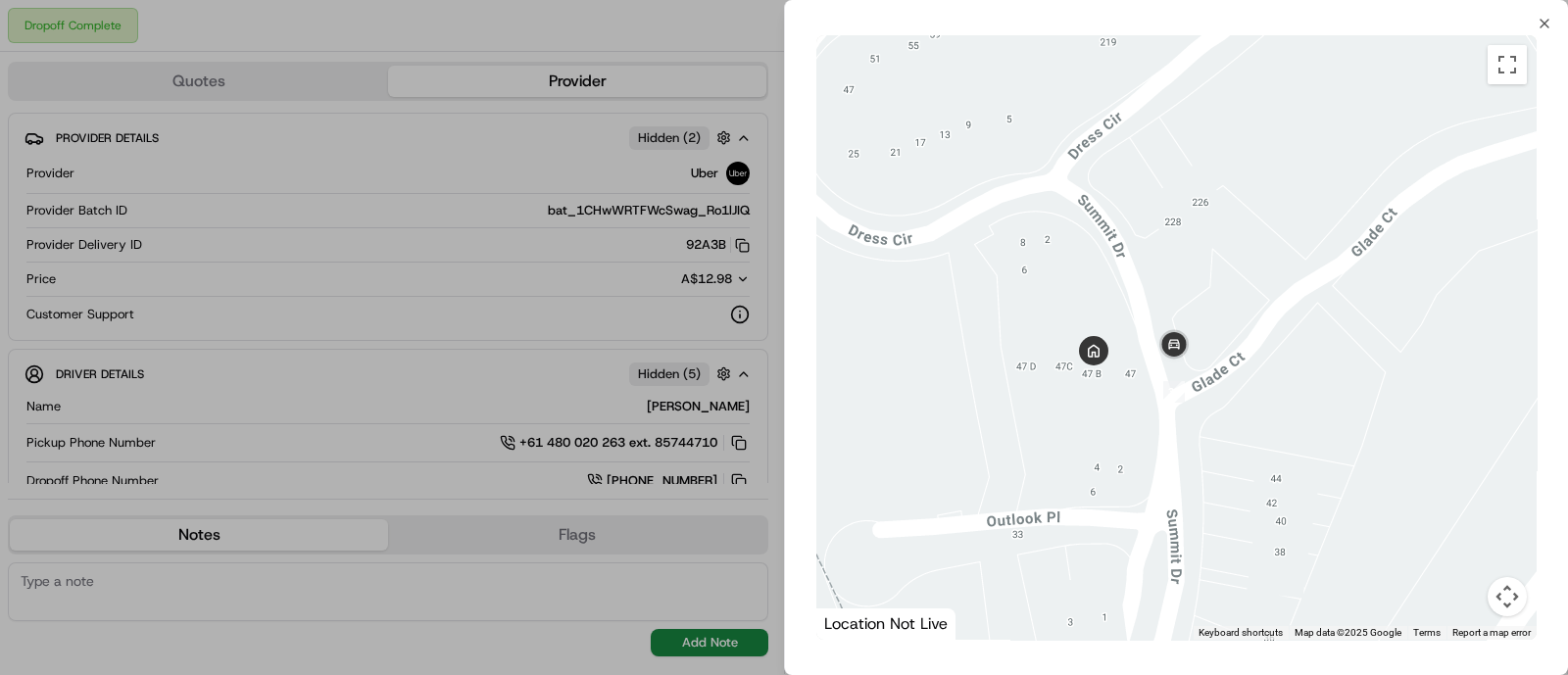 drag, startPoint x: 1240, startPoint y: 180, endPoint x: 1220, endPoint y: 489, distance: 309.64657 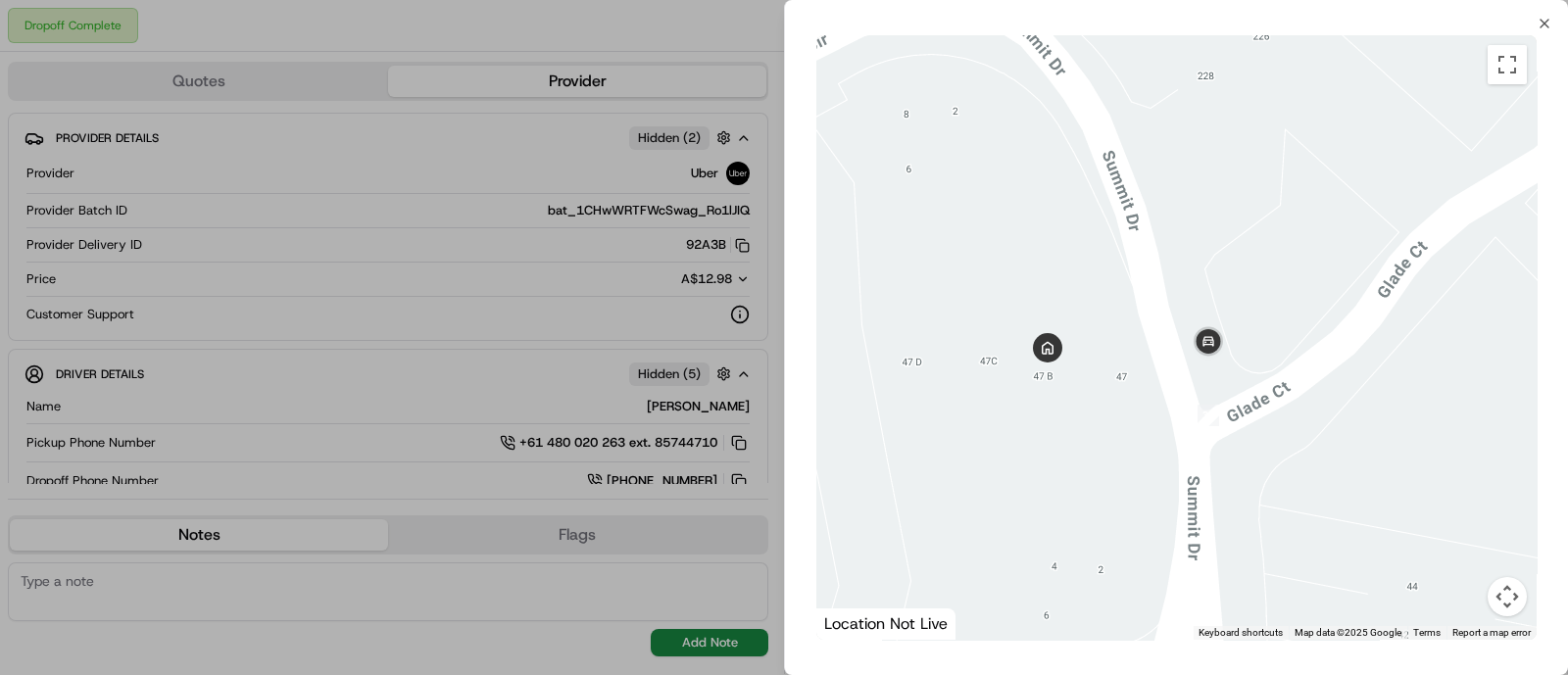 drag, startPoint x: 1198, startPoint y: 398, endPoint x: 1340, endPoint y: 397, distance: 142.00352 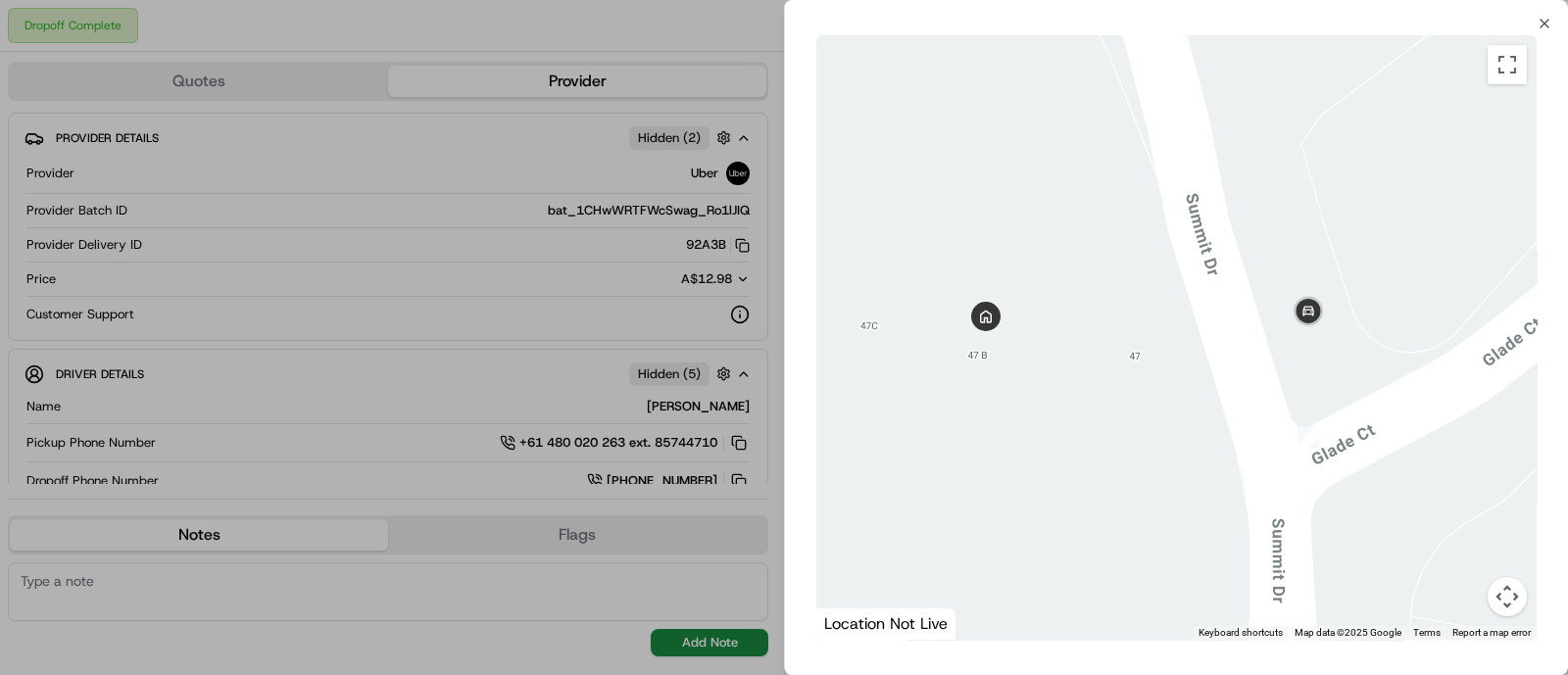 drag, startPoint x: 1210, startPoint y: 352, endPoint x: 1280, endPoint y: 352, distance: 70 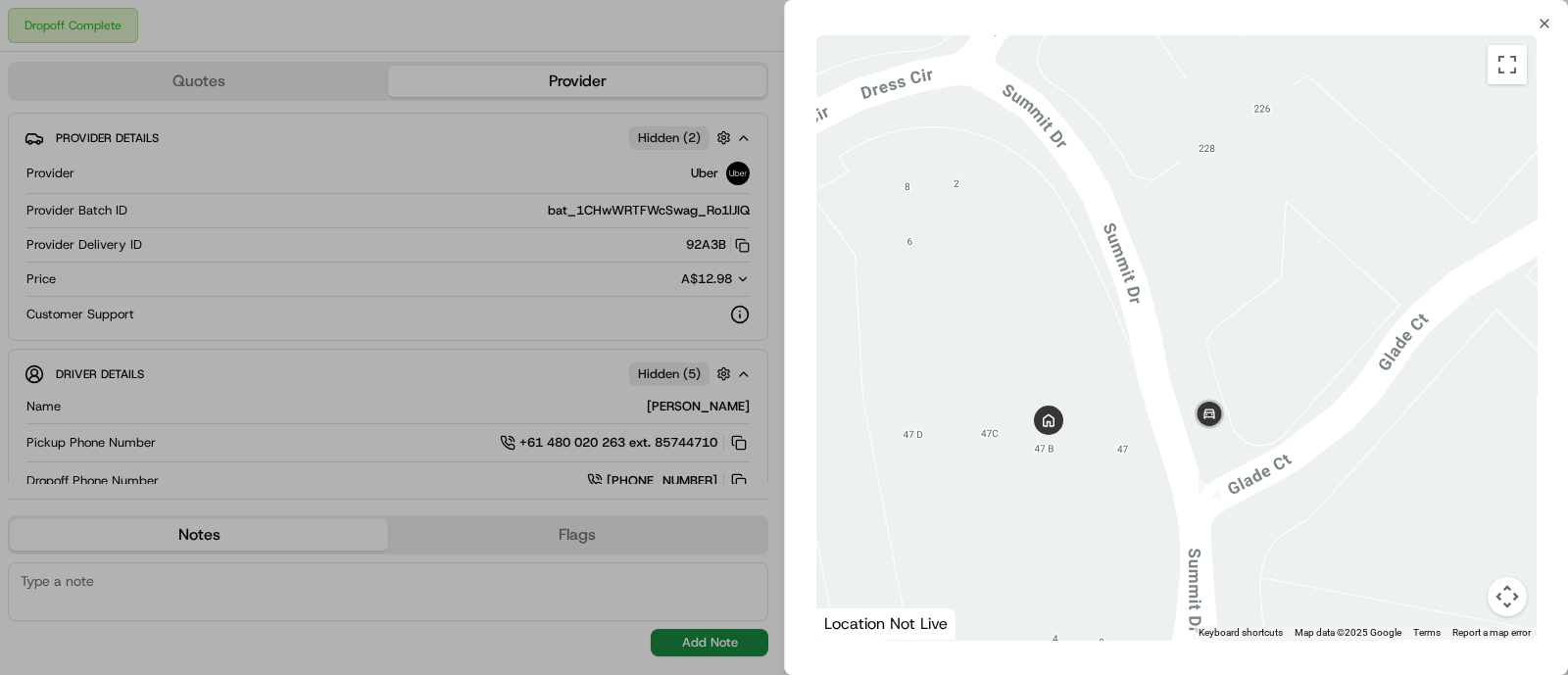 drag, startPoint x: 1305, startPoint y: 295, endPoint x: 1171, endPoint y: 361, distance: 149.37202 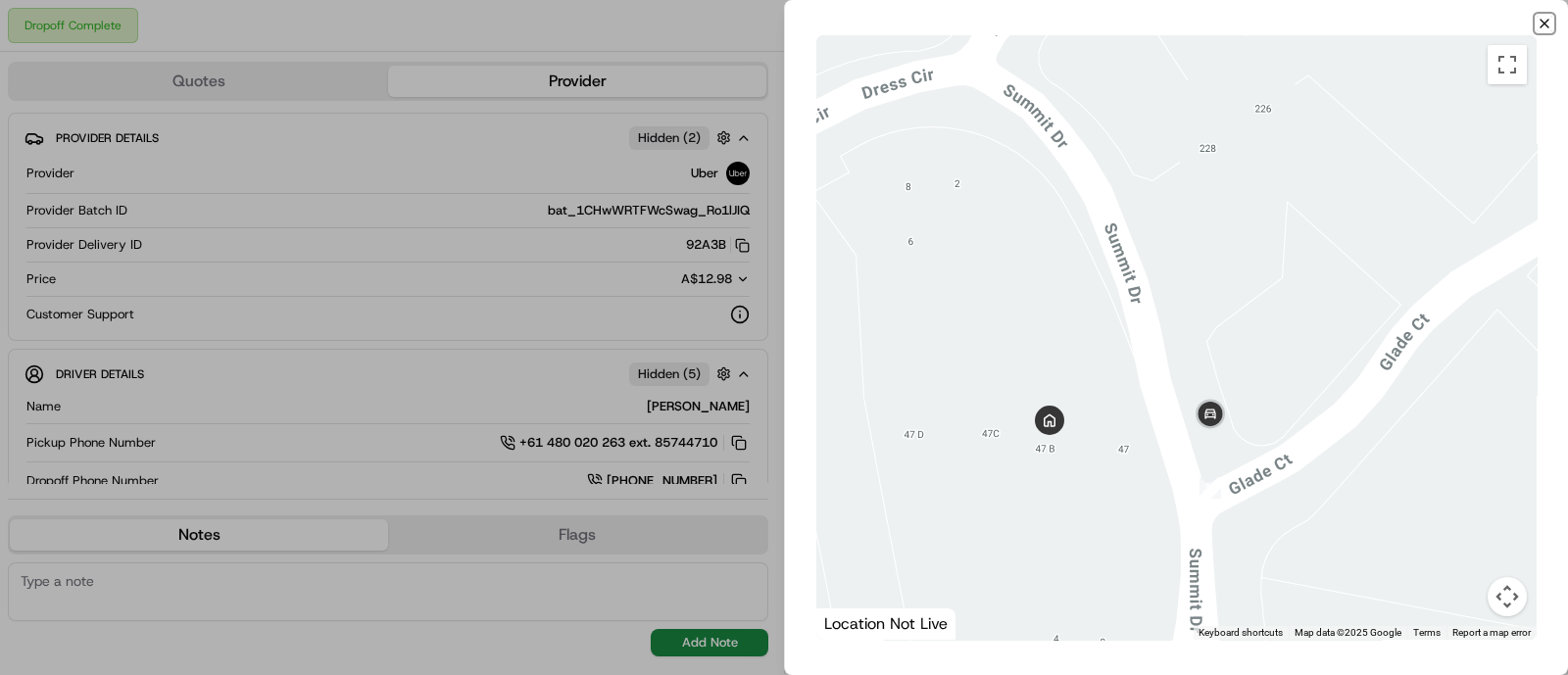 click 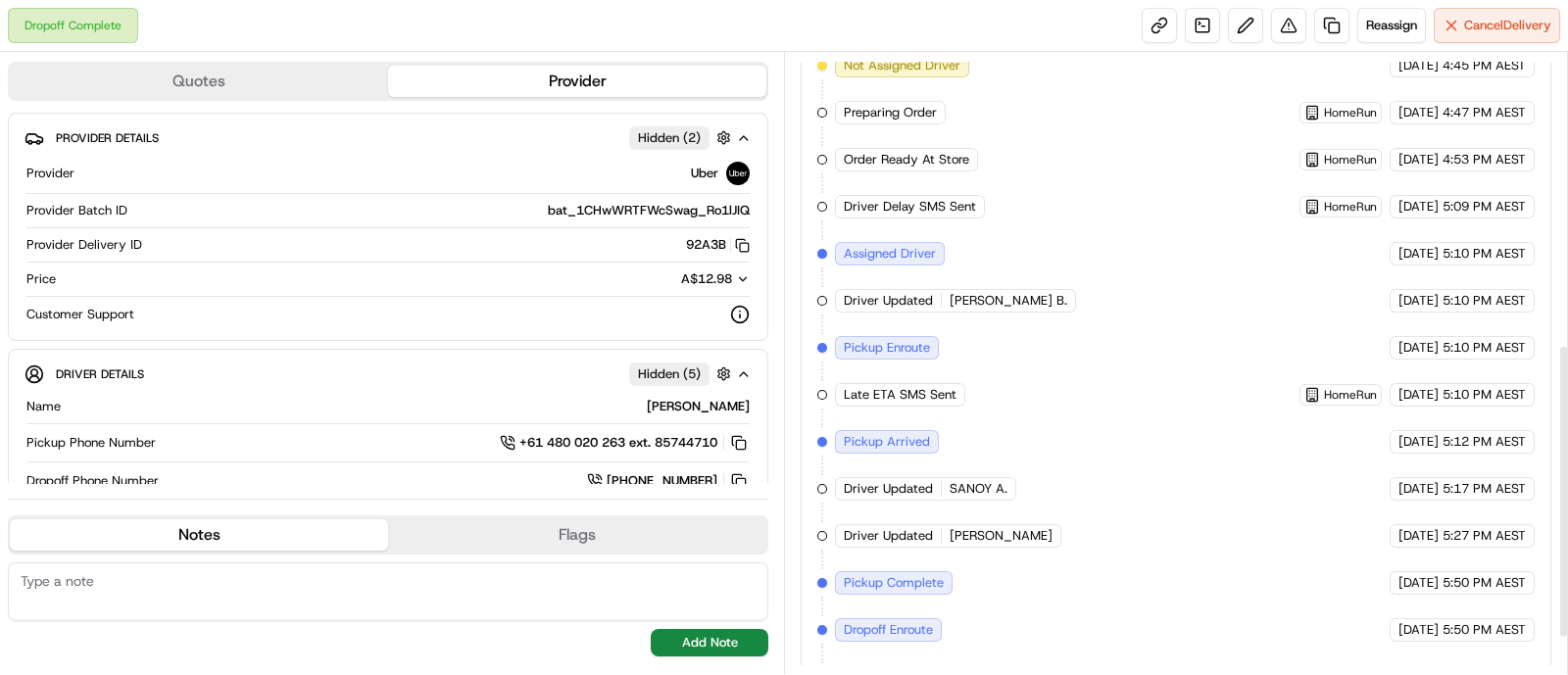 scroll, scrollTop: 691, scrollLeft: 0, axis: vertical 